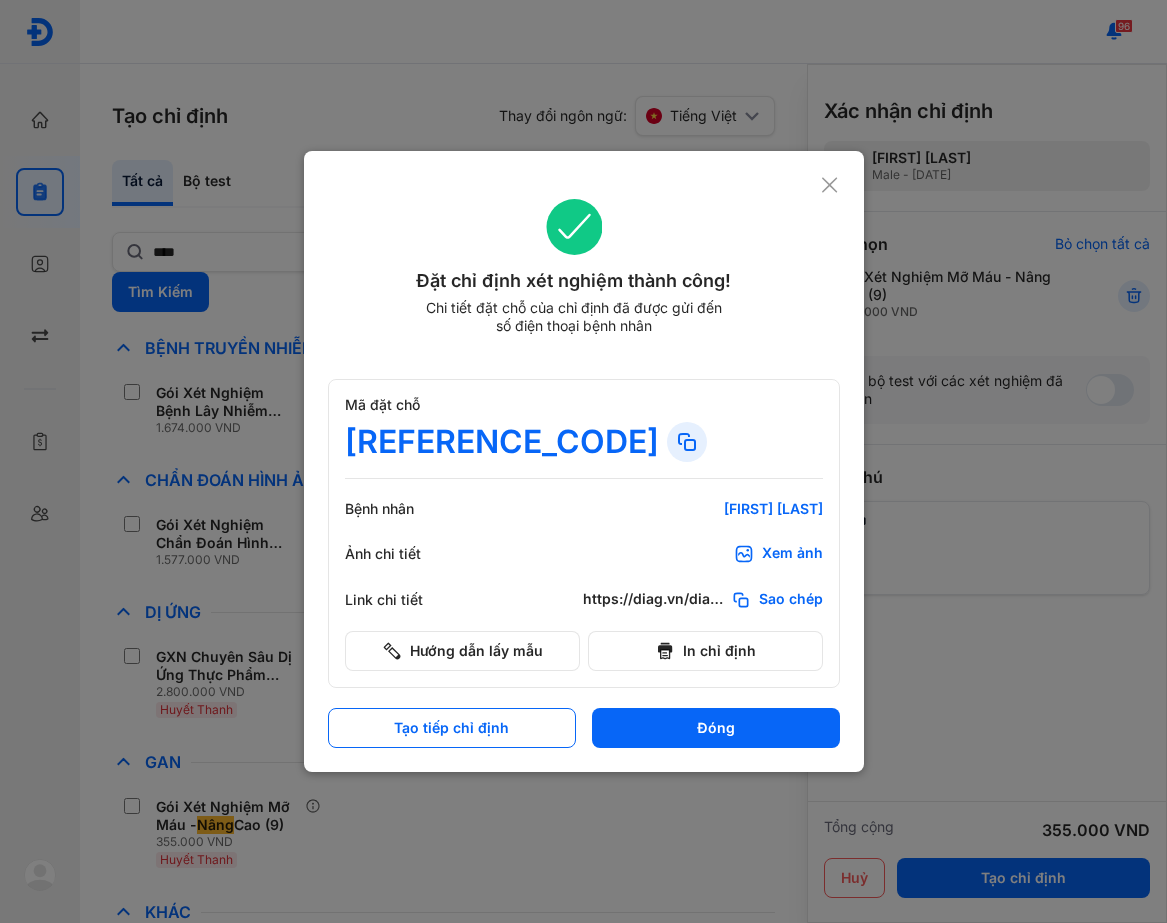 scroll, scrollTop: 0, scrollLeft: 0, axis: both 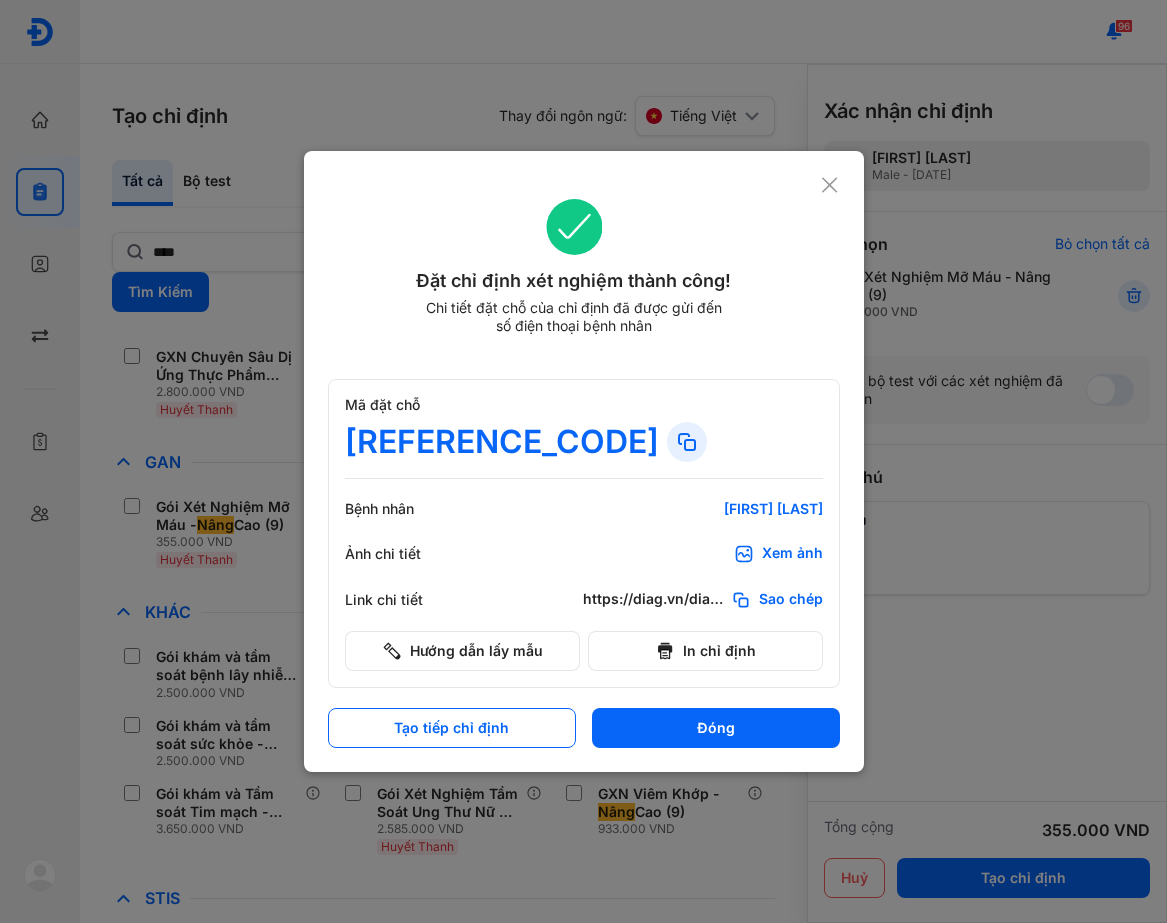 click 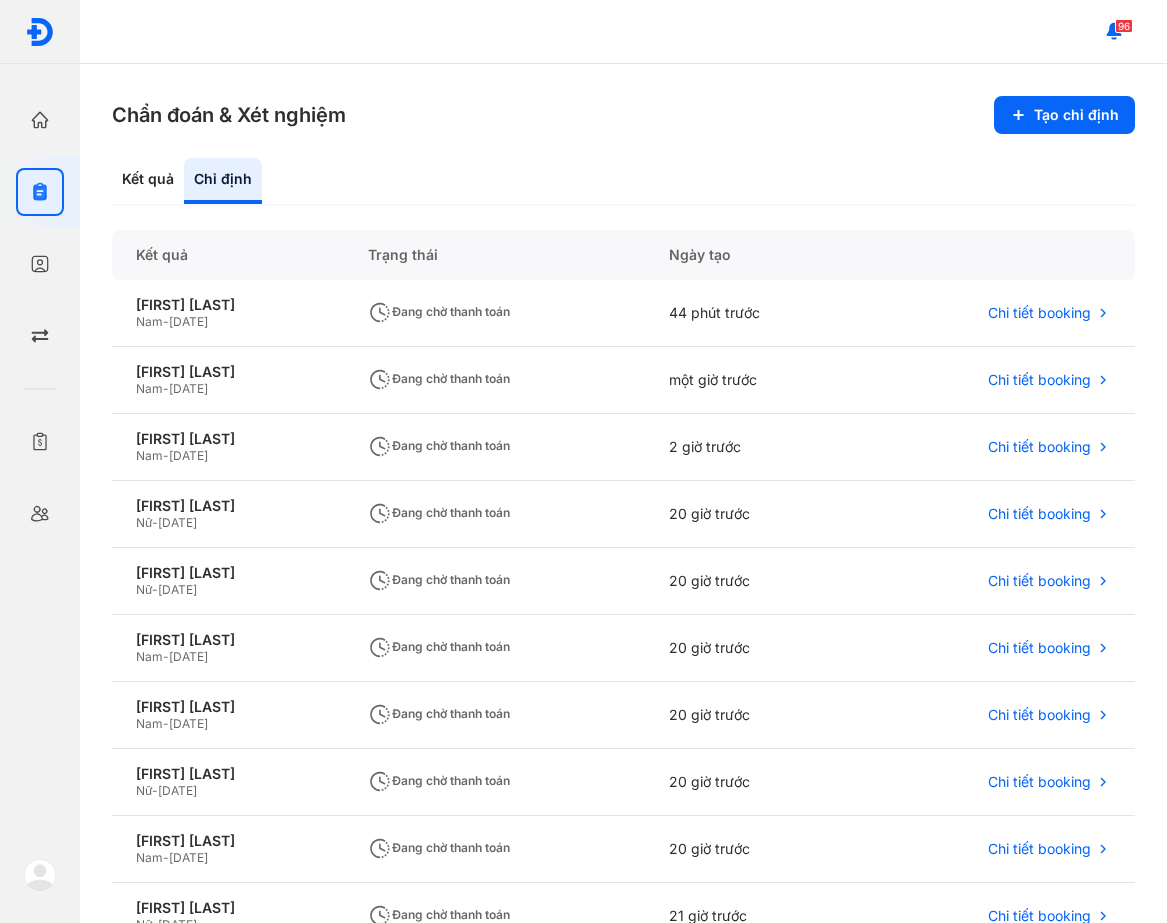 click on "Chẩn đoán &xét nghiệm Tạo chỉ định Kết quả Chỉ định Kết quả Trạng thái Ngày tạo [FIRST] [LAST] Nam - [DATE] Đang chờ thanh toán 44 phút trước Chi tiết booking [FIRST] [LAST] Nam - [DATE] Đang chờ thanh toán một giờ trước Chi tiết booking [FIRST] [LAST] Nam - [DATE] Đang chờ thanh toán 2 giờ trước Chi tiết booking [FIRST] [LAST] Nữ - [DATE] Đang chờ thanh toán 20 giờ trước Chi tiết booking [FIRST] [LAST] Nữ - [DATE] Đang chờ thanh toán 20 giờ trước Chi tiết booking [FIRST] [LAST] Nam - [DATE] Đang chờ thanh toán 20 giờ trước Chi tiết booking [FIRST] [LAST] Nam - [DATE] Đang chờ thanh toán 20 giờ trước Chi tiết booking [FIRST] [LAST] Nữ - [DATE] Đang chờ thanh toán 20 giờ trước Chi tiết booking [FIRST] [LAST] Nam - [DATE] 20 giờ trước" at bounding box center (623, 493) 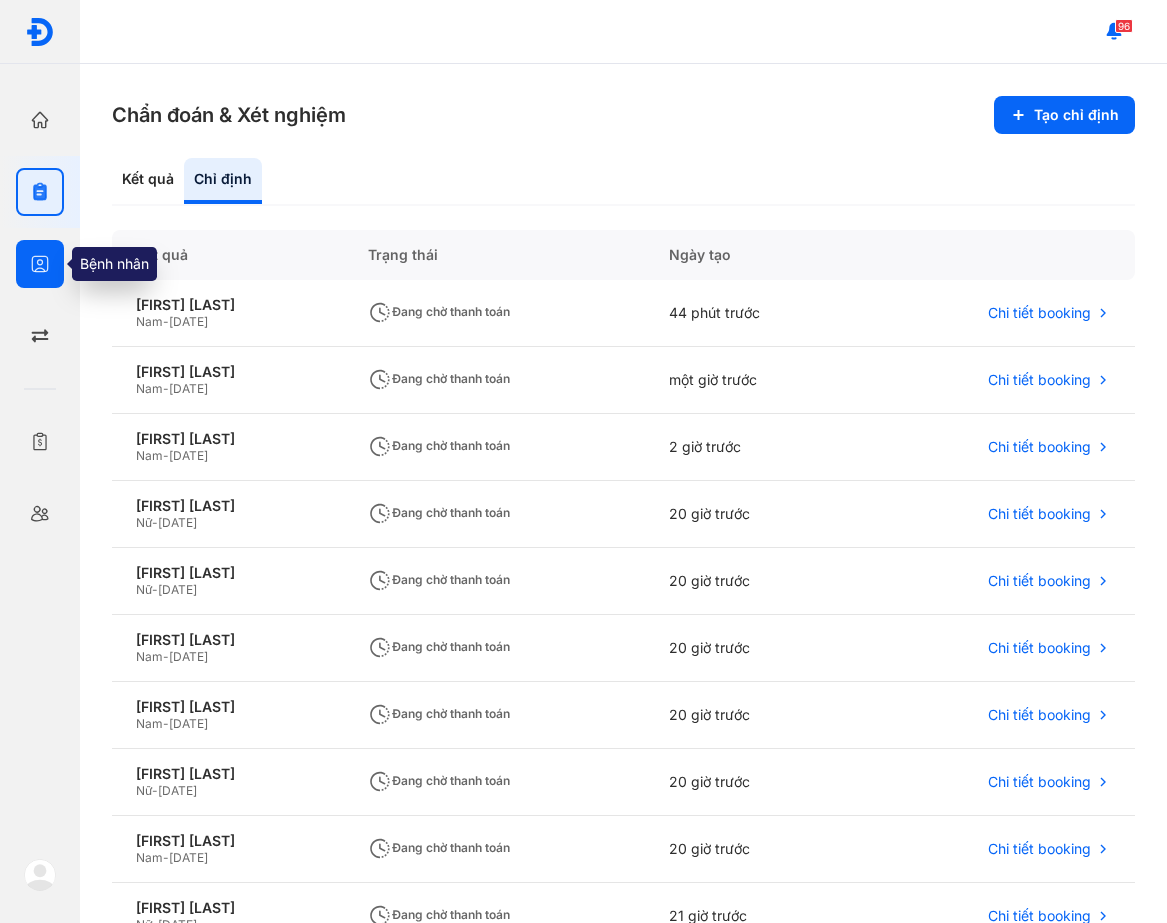 click at bounding box center [40, 264] 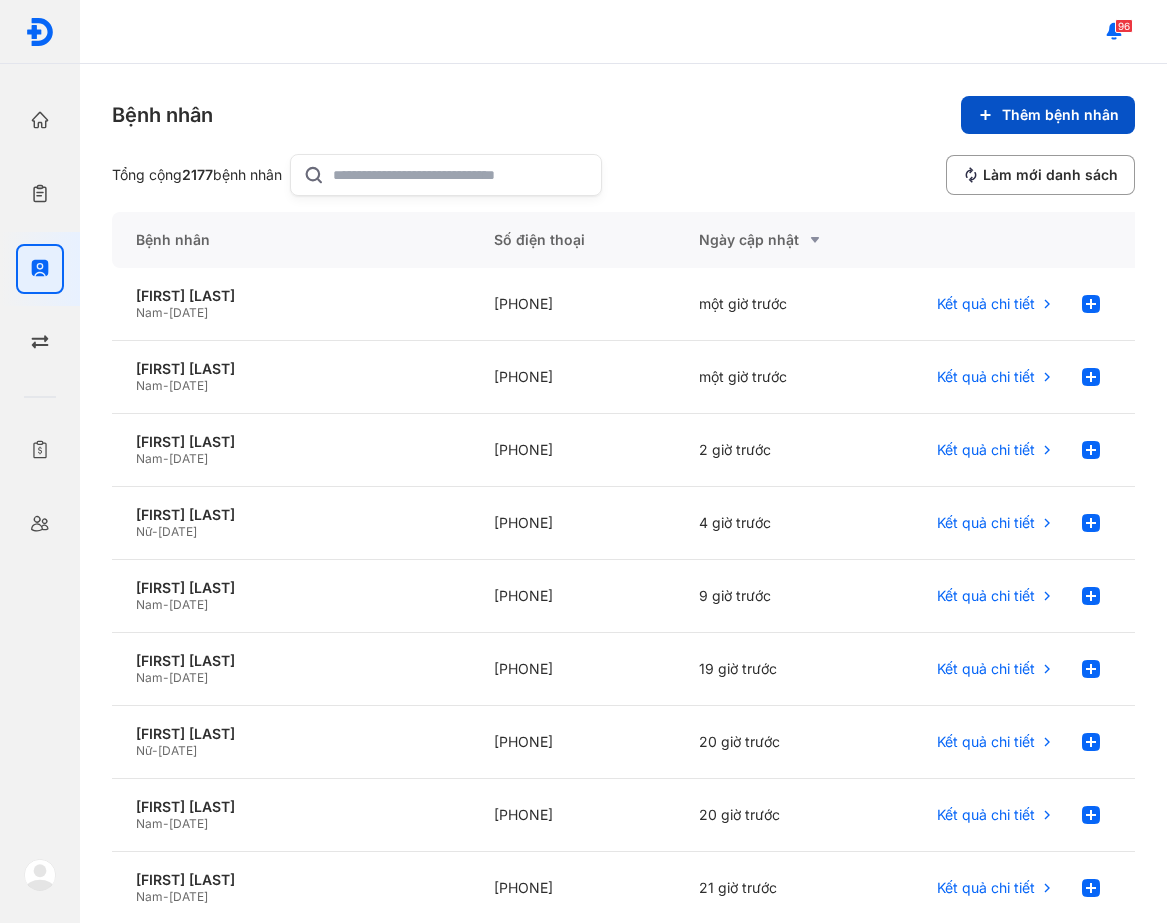 click on "Thêm bệnh nhân" at bounding box center (1048, 115) 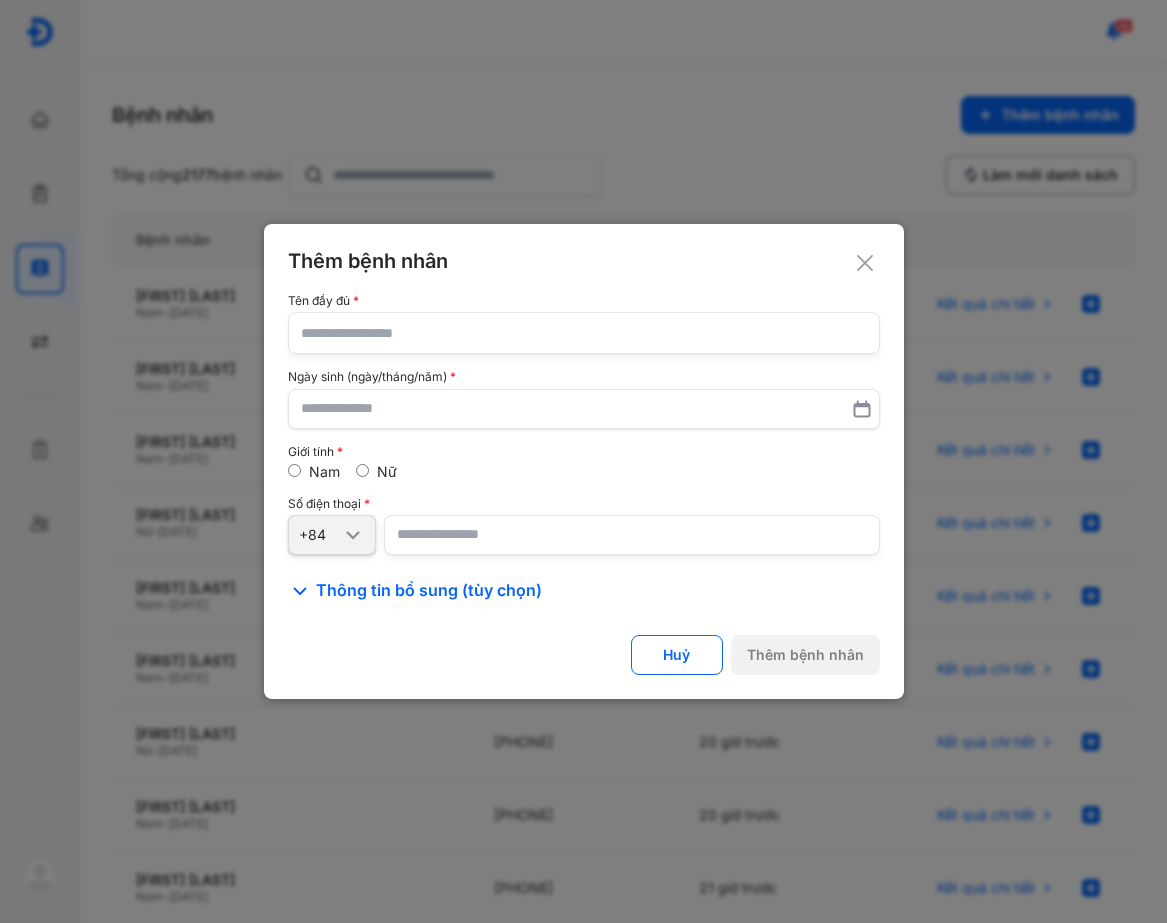 click 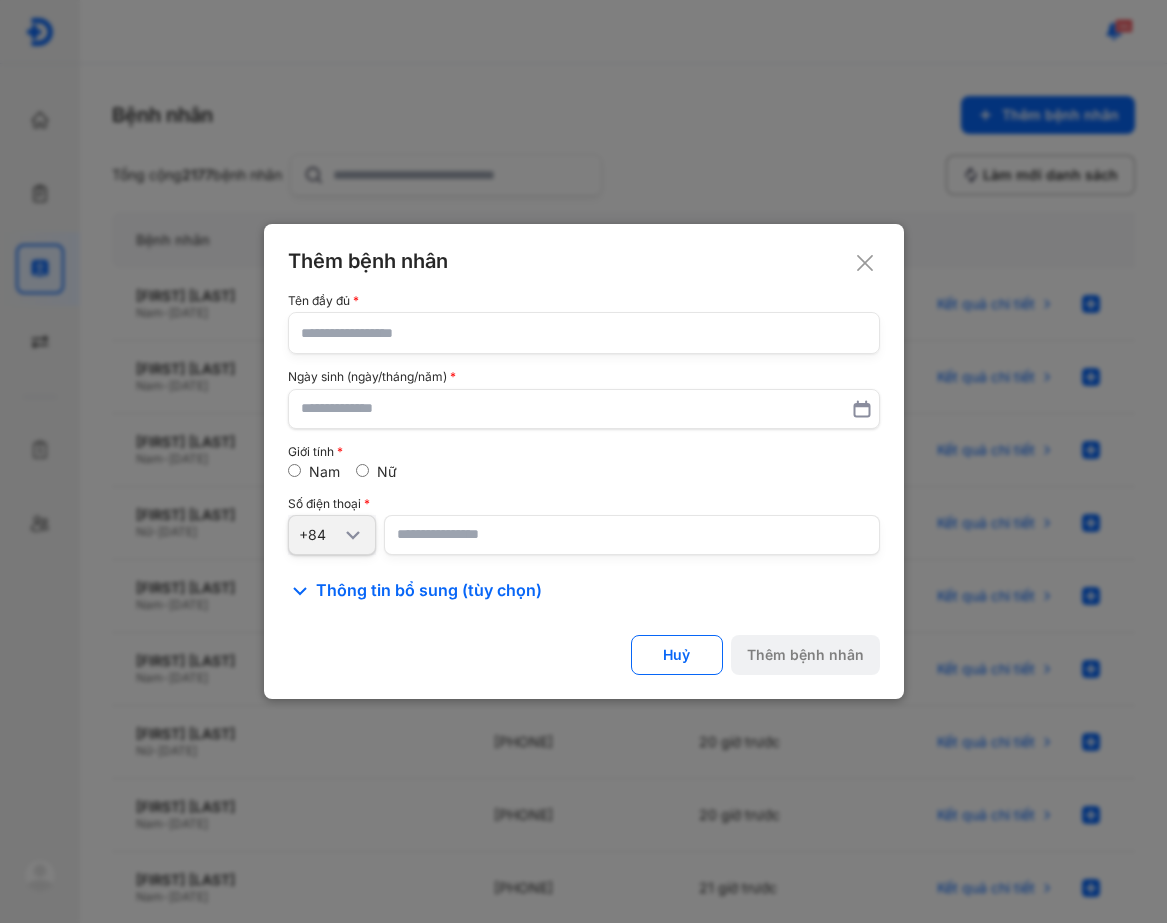click 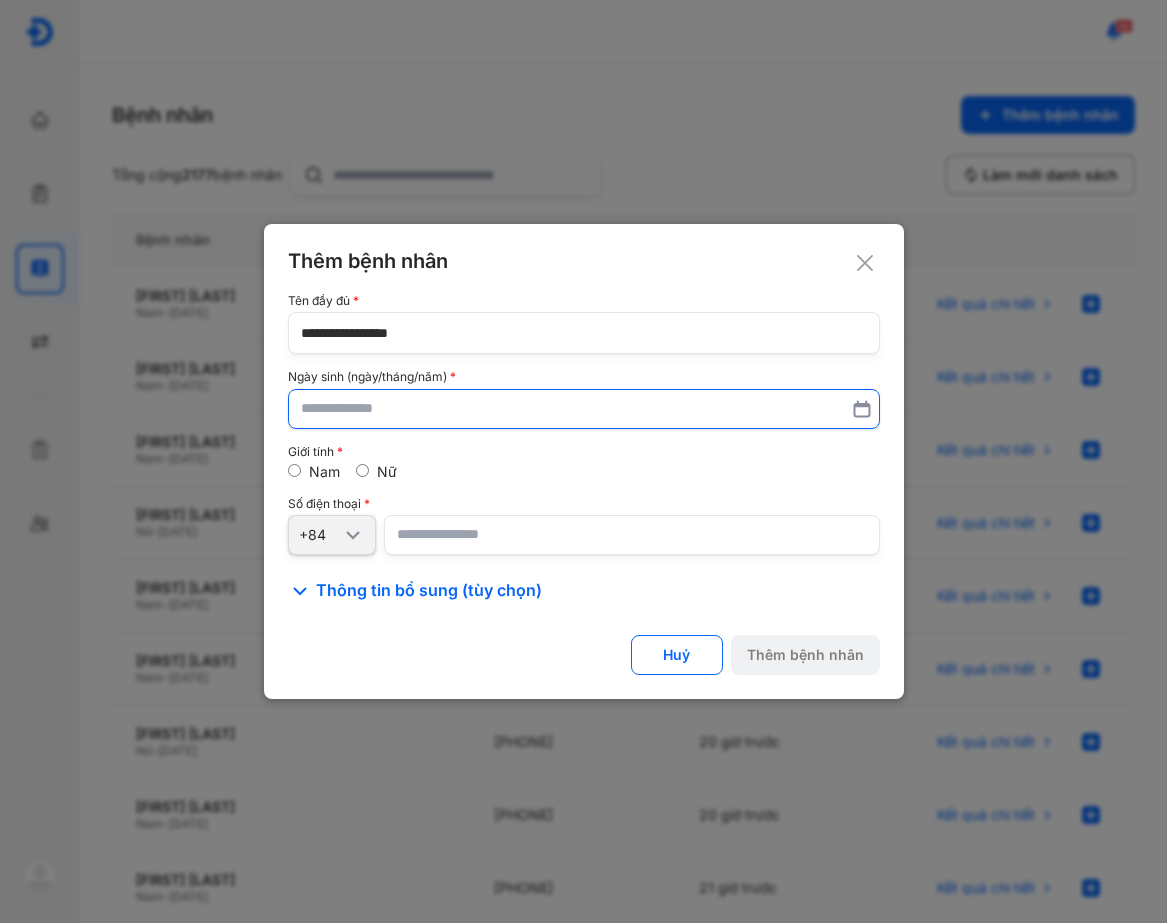 type on "**********" 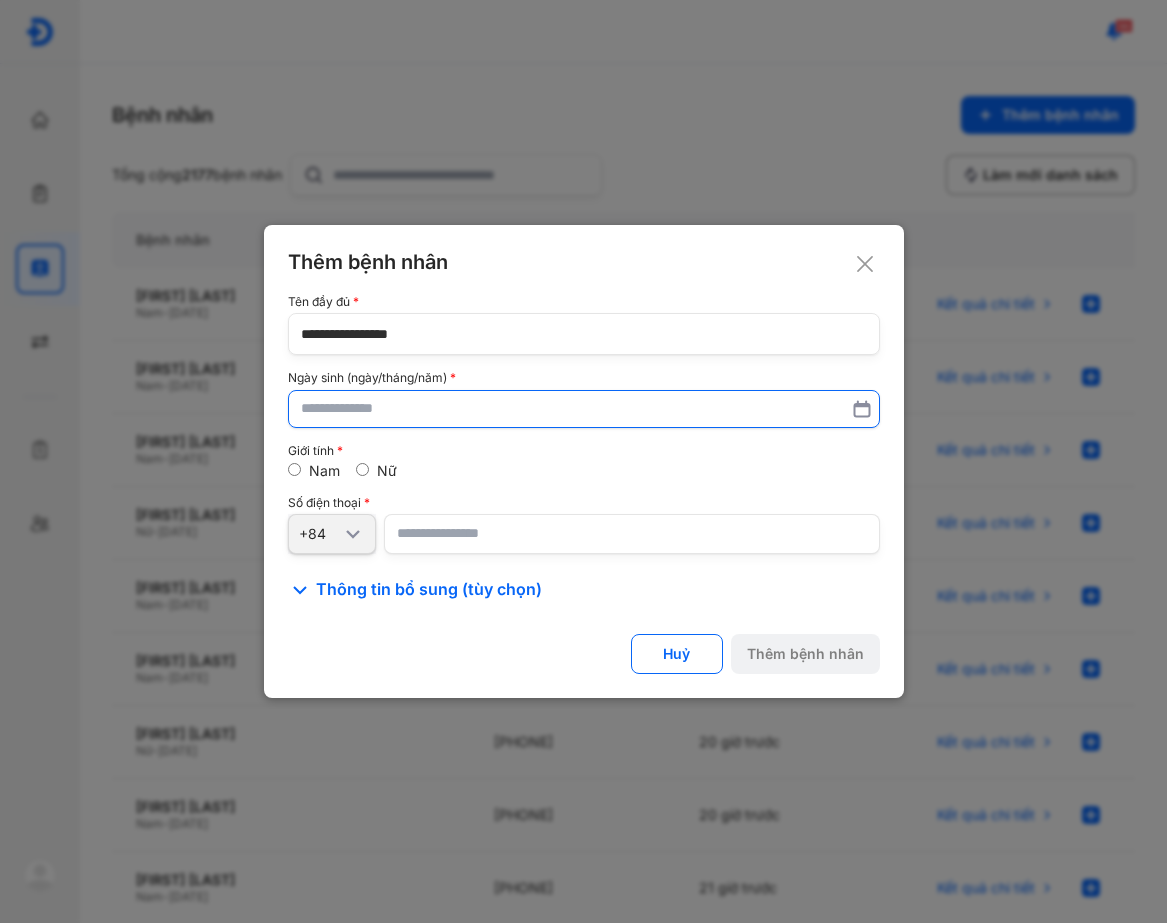 click at bounding box center [584, 409] 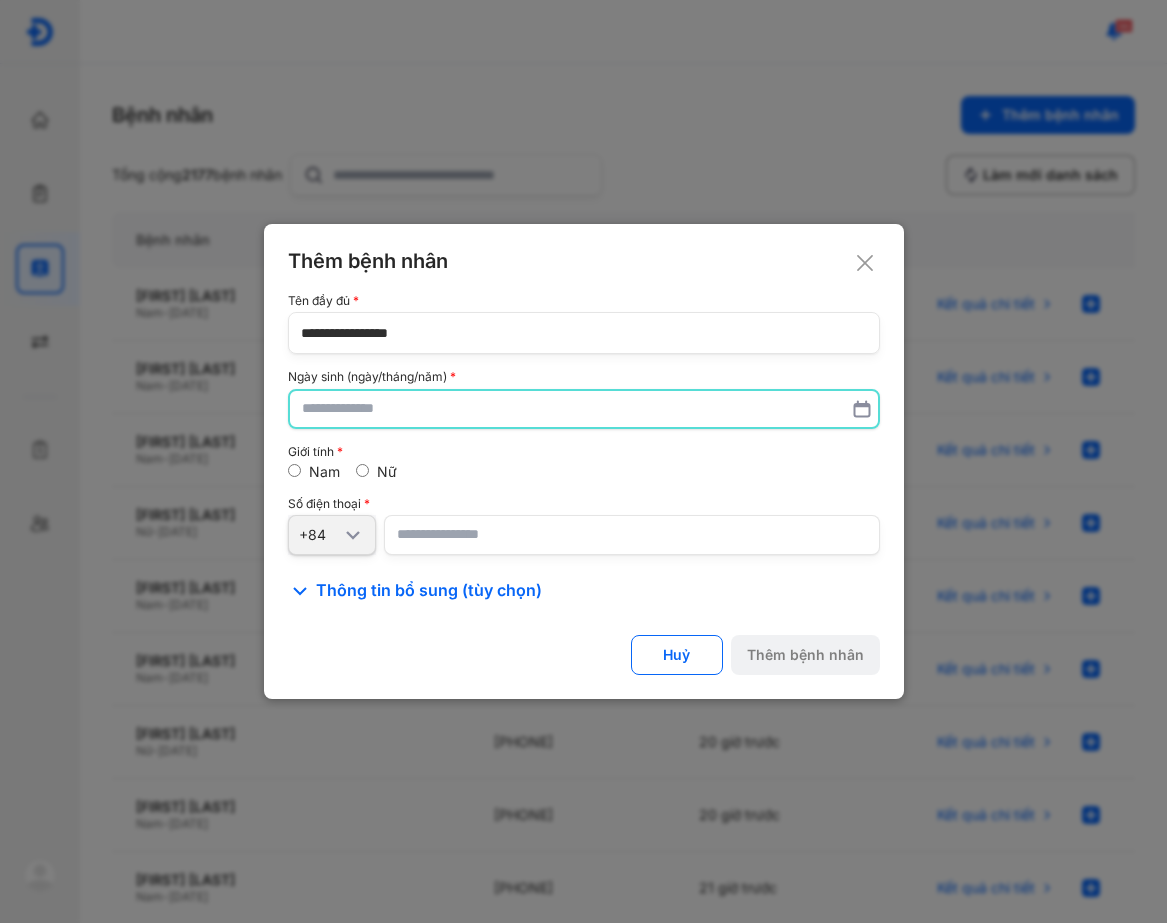 click at bounding box center (584, 409) 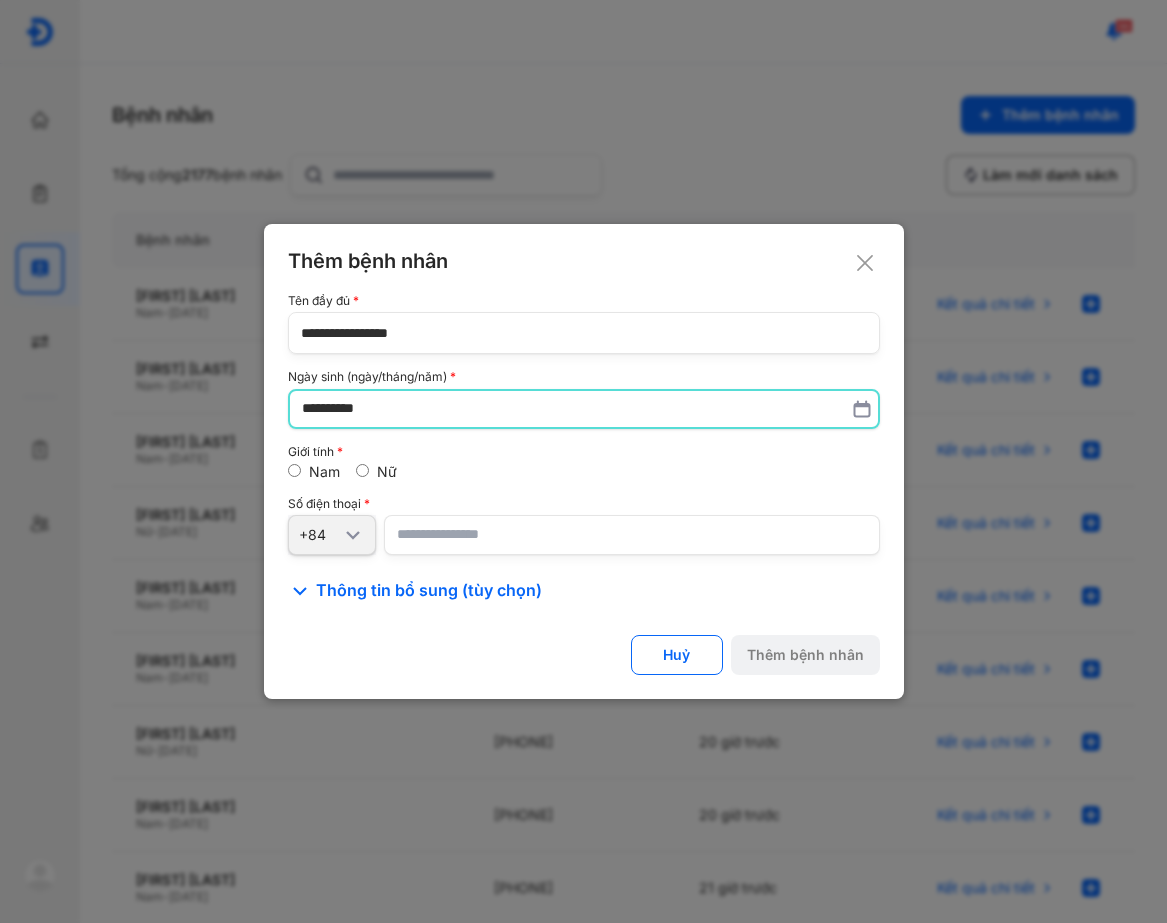 type on "**********" 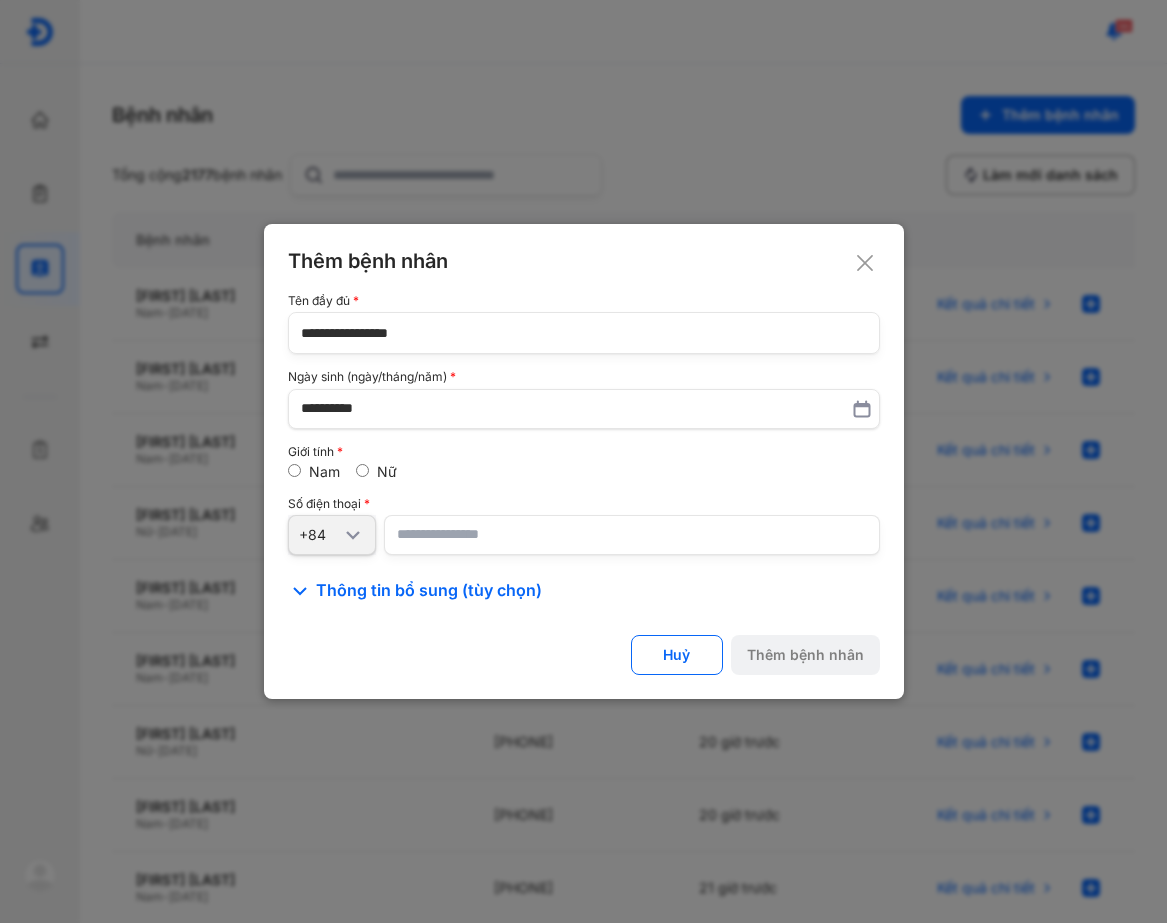 click at bounding box center (632, 535) 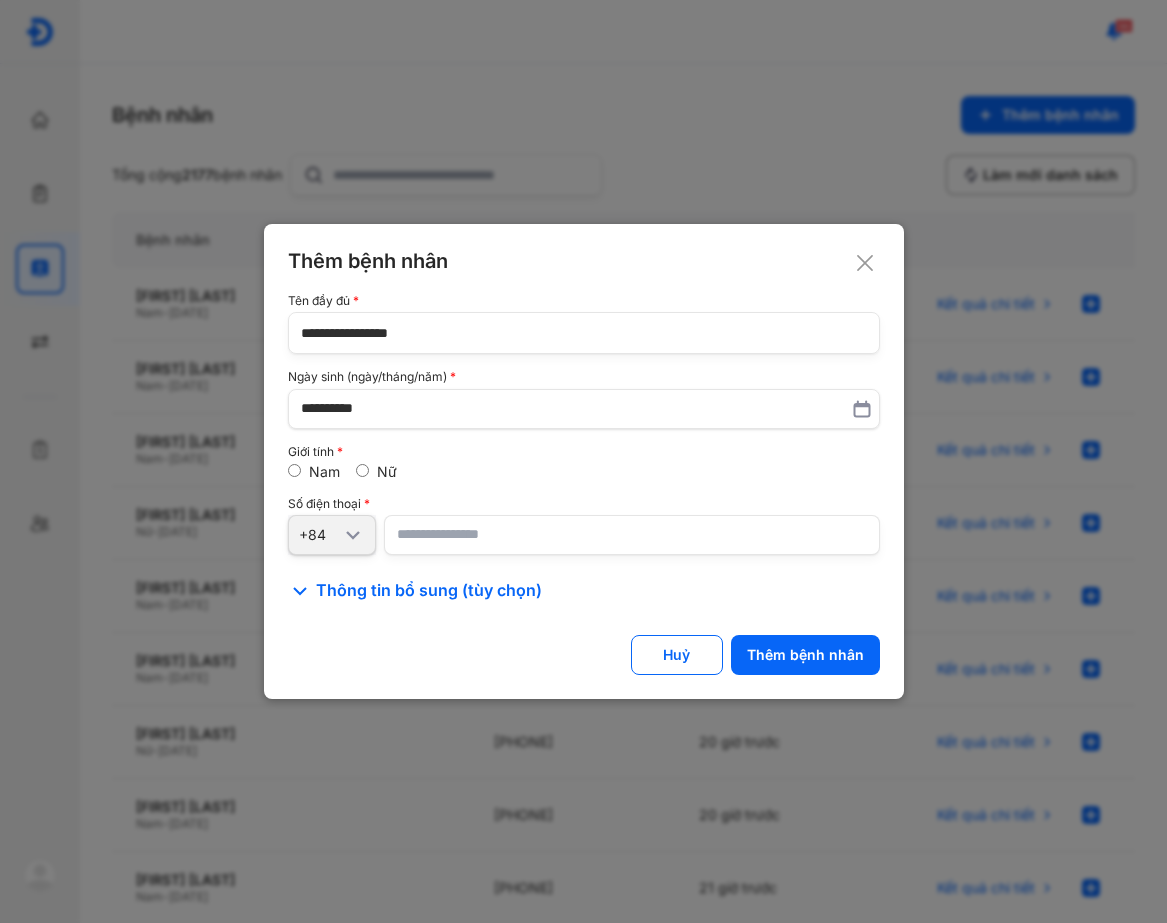click on "Giới tính" at bounding box center (584, 452) 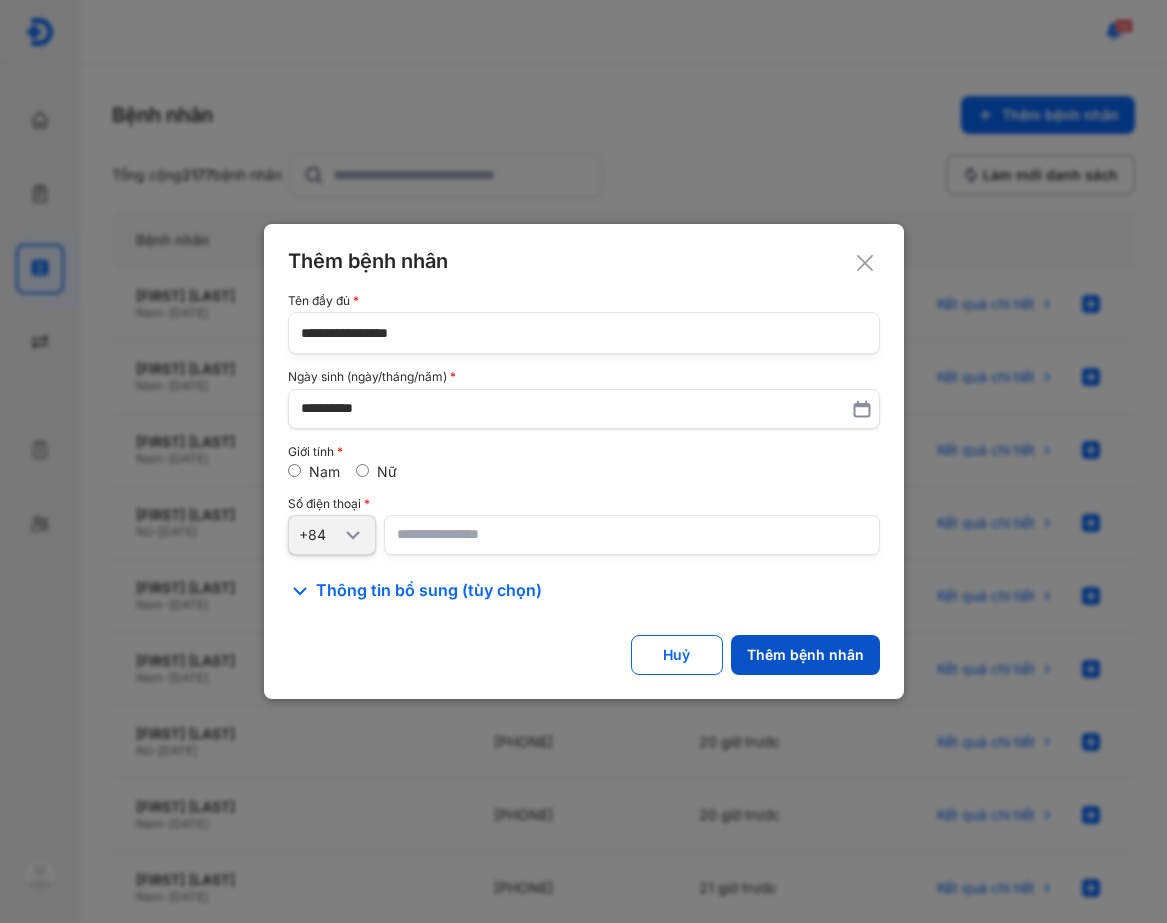 click on "Thêm bệnh nhân" 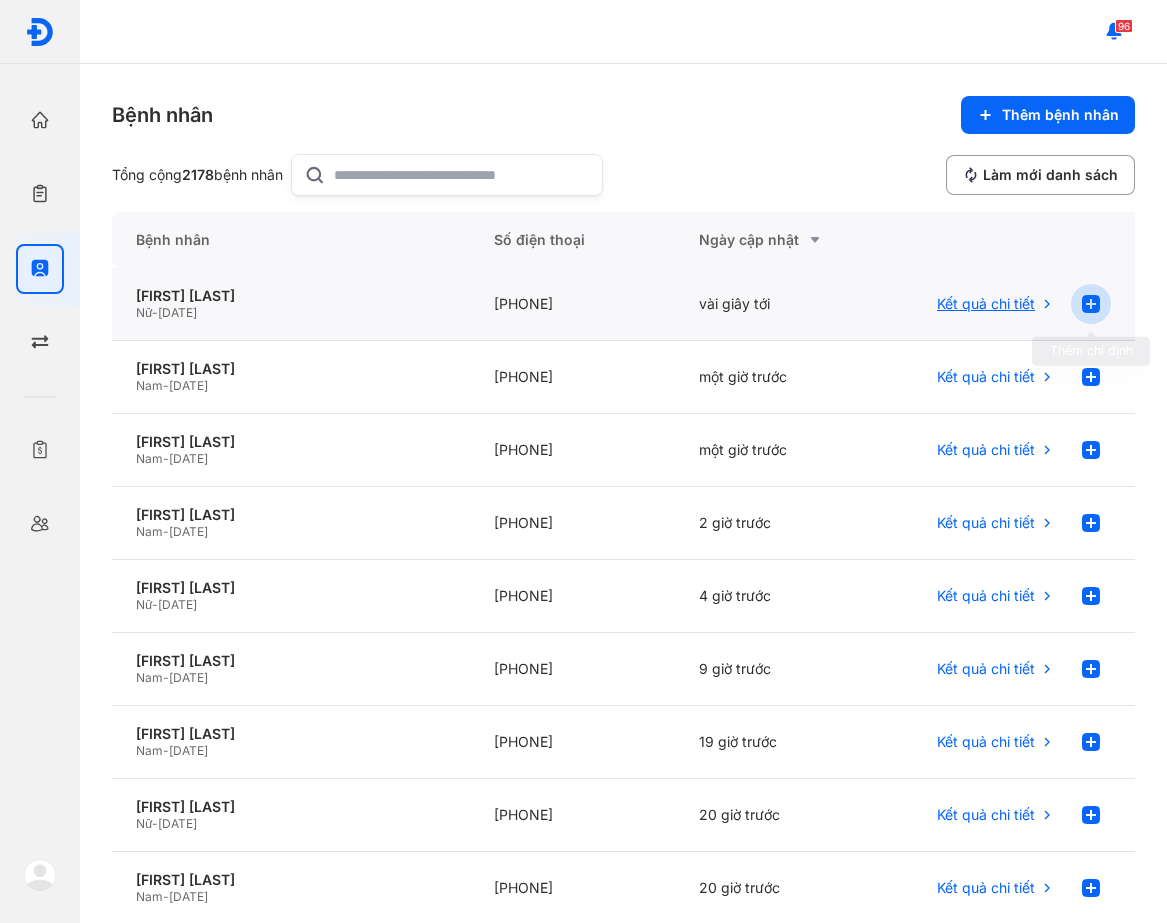 click 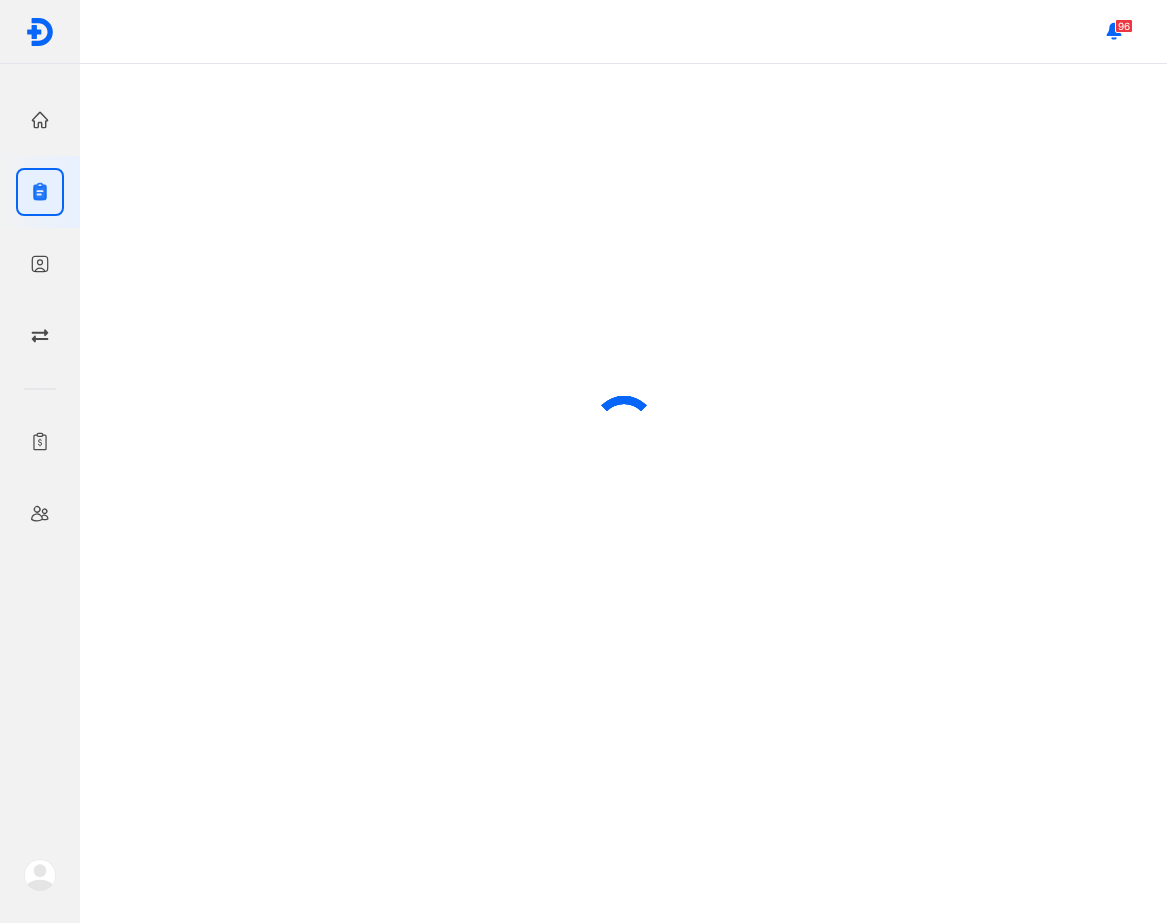 scroll, scrollTop: 0, scrollLeft: 0, axis: both 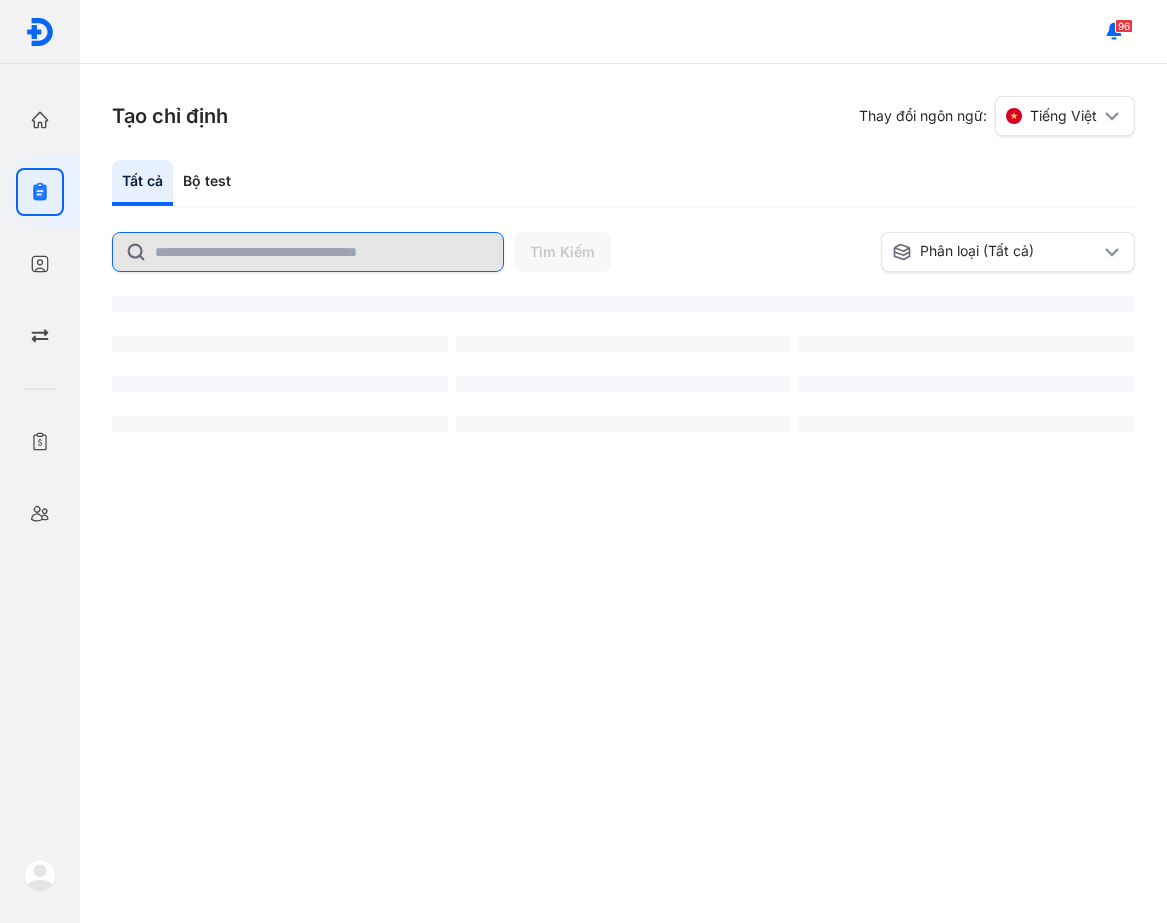 click 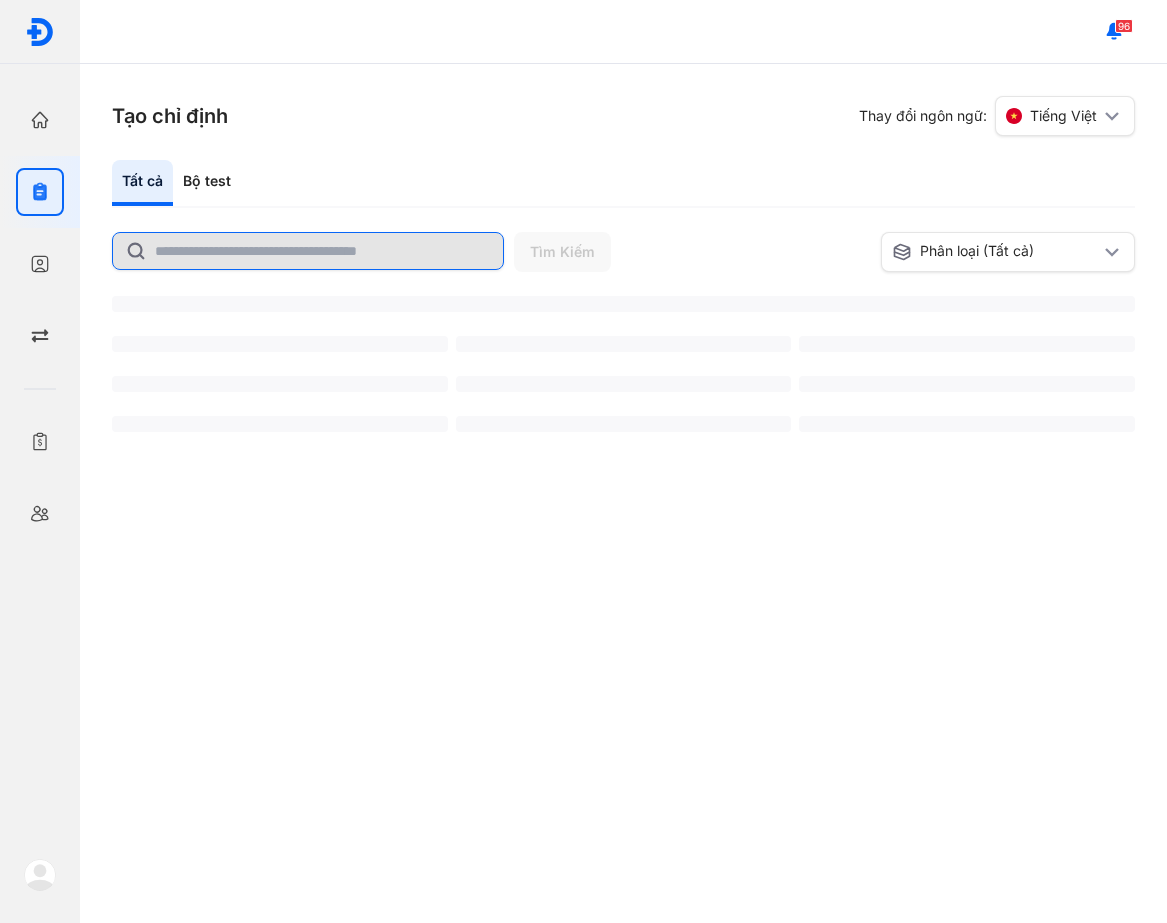 click 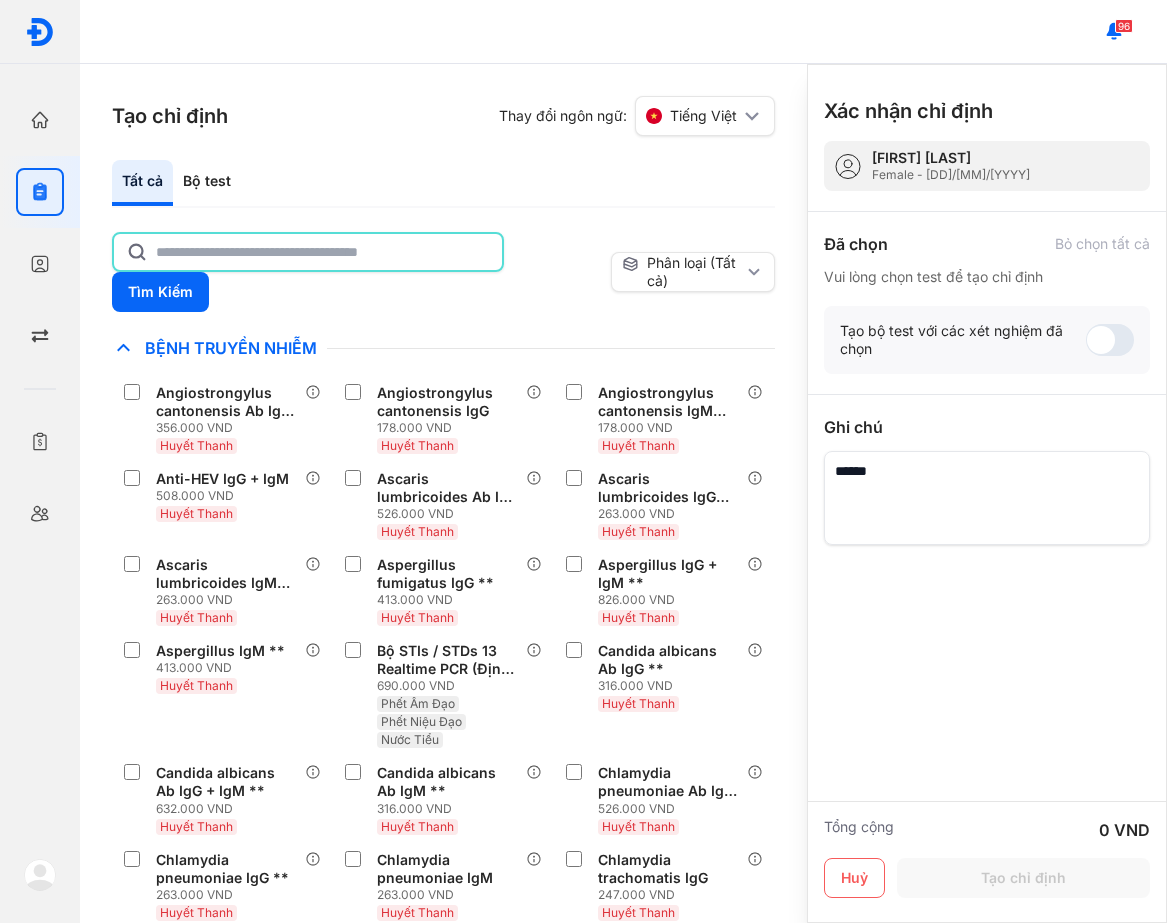 click 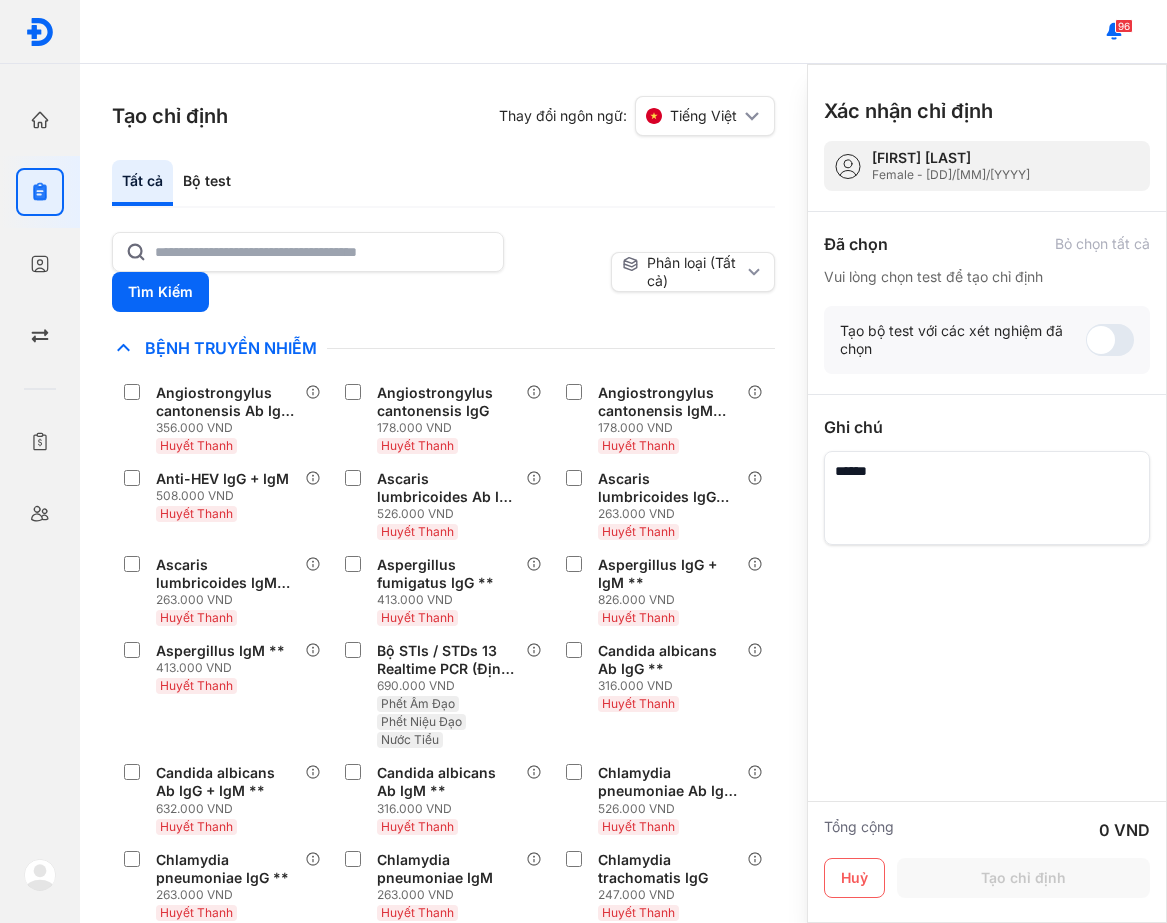 click on "Tao chi dinh Thay doi ngon ngu:  Tien Viet Tat ca Bo test Tim Kiem  Phan loai (Tat ca) Luu lam che do xem mac dinh Chi dinh nhieu nhat Benh Truyen Nhiem Angiostrongylus cantonensis Ab IgG + IgM 356.000 VND Huyet Thanh Angiostrongylus cantonensis IgG 178.000 VND Huyet Thanh Angiostrongylus cantonensis IgM (Giun tron chuot) 178.000 VND Huyet Thanh Anti-HEV IgG + IgM 508.000 VND Huyet Thanh Ascaris lumbricoides Ab IgG + IgM 526.000 VND Huyet Thanh Ascaris lumbricoides IgG (Giun dua) 263.000 VND Huyet Thanh Ascaris lumbricoides IgM (Giun dua) 263.000 VND Huyet Thanh Aspergillus fumigatus IgG ** 413.000 VND Huyet Thanh Aspergillus IgG + IgM ** 826.000 VND Huyet Thanh Aspergillus IgM ** 413.000 VND Huyet Thanh Bo STIs / STDs 13 Realtime PCR (Dinh Tinh - CE-IVD) 690.000 VND Phet Am Dao Phet Nie u Dao Nuoc Tieu Candida albicans Ab IgG ** 316.000 VND Huyet Thanh Candida albicans Ab IgG + IgM ** 632.000 VND" at bounding box center [443, 493] 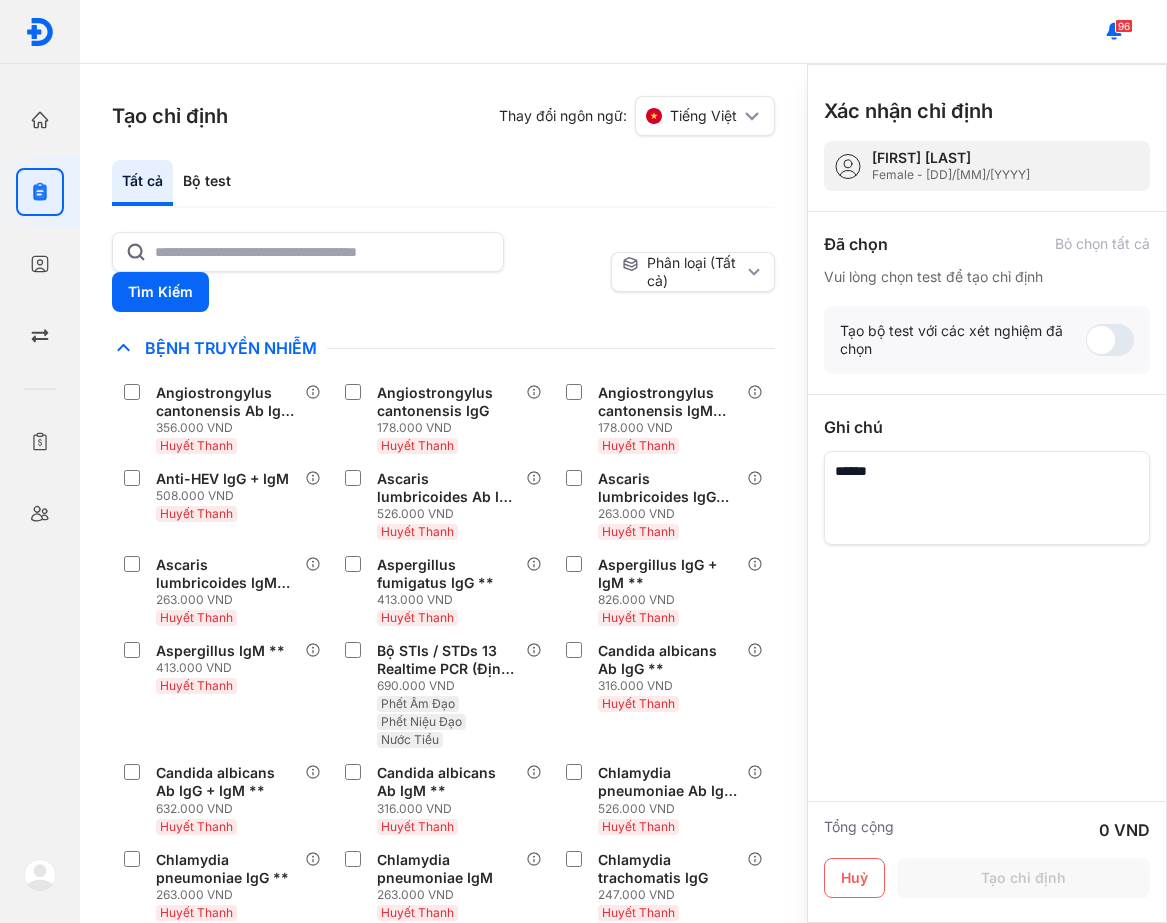 click on "Tất cả Bộ test" at bounding box center [443, 184] 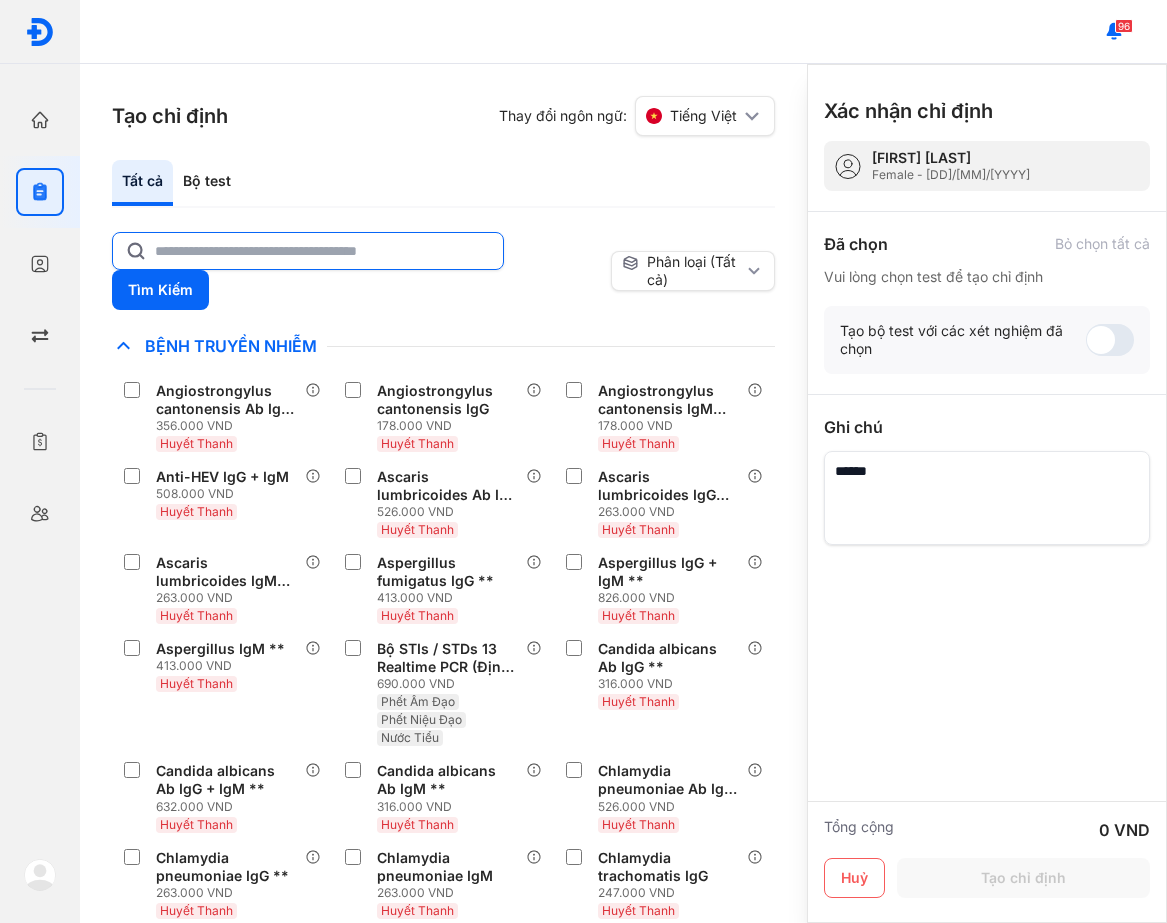 click 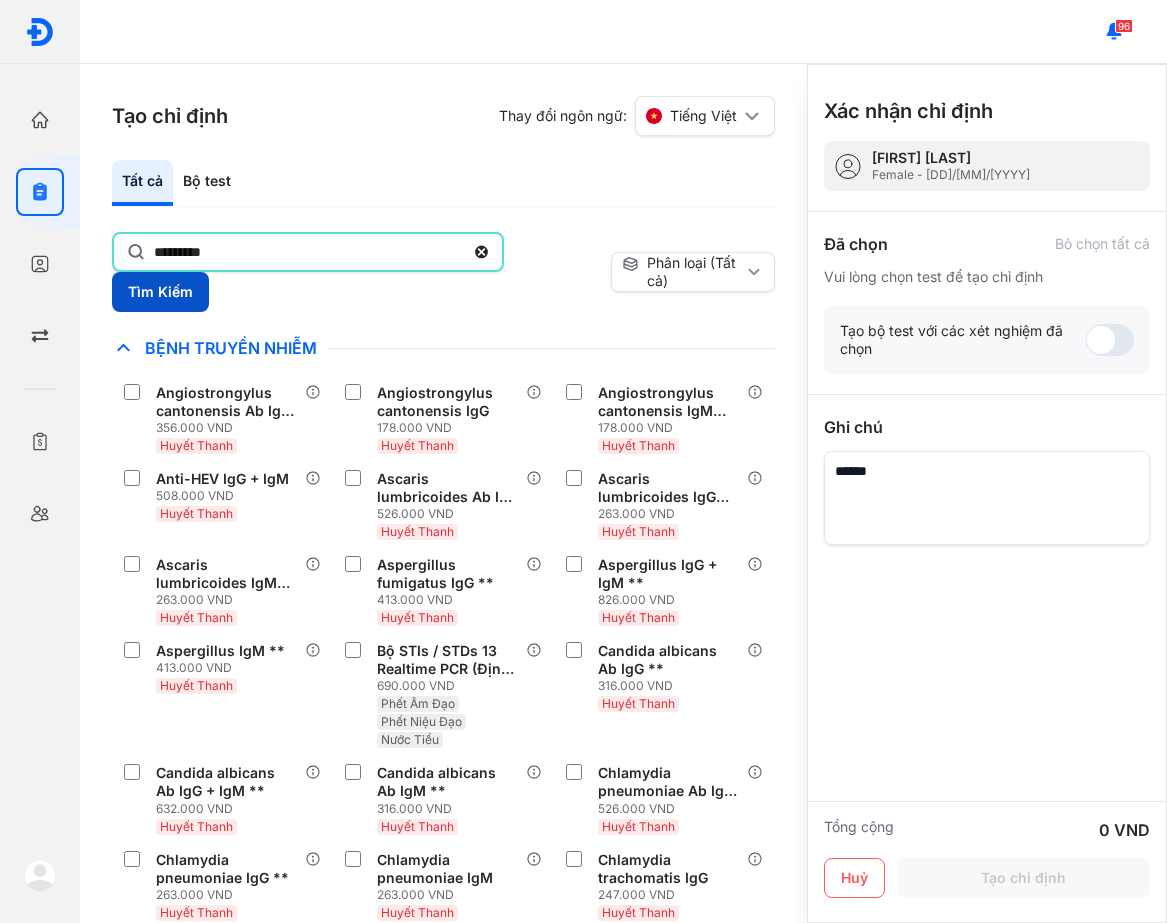 type on "*********" 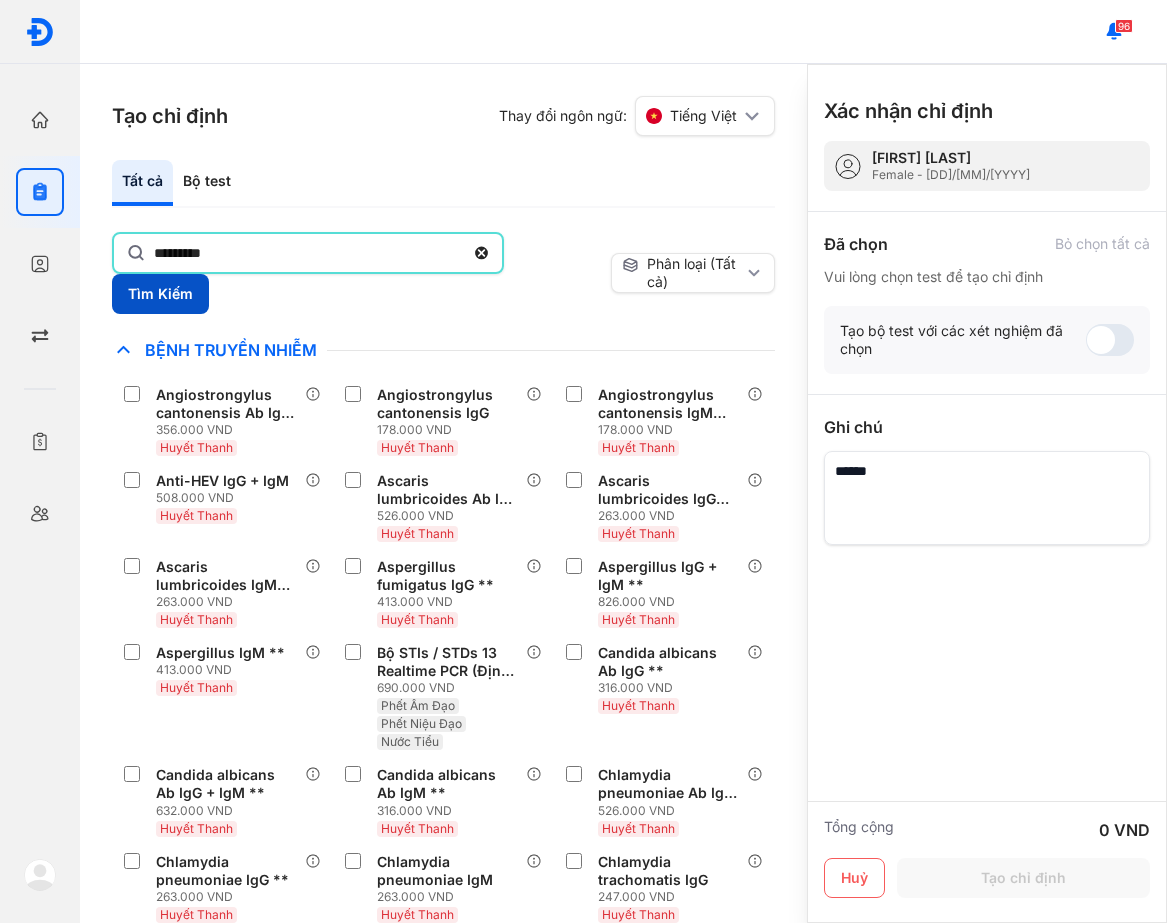 click on "Tìm Kiếm" at bounding box center [160, 294] 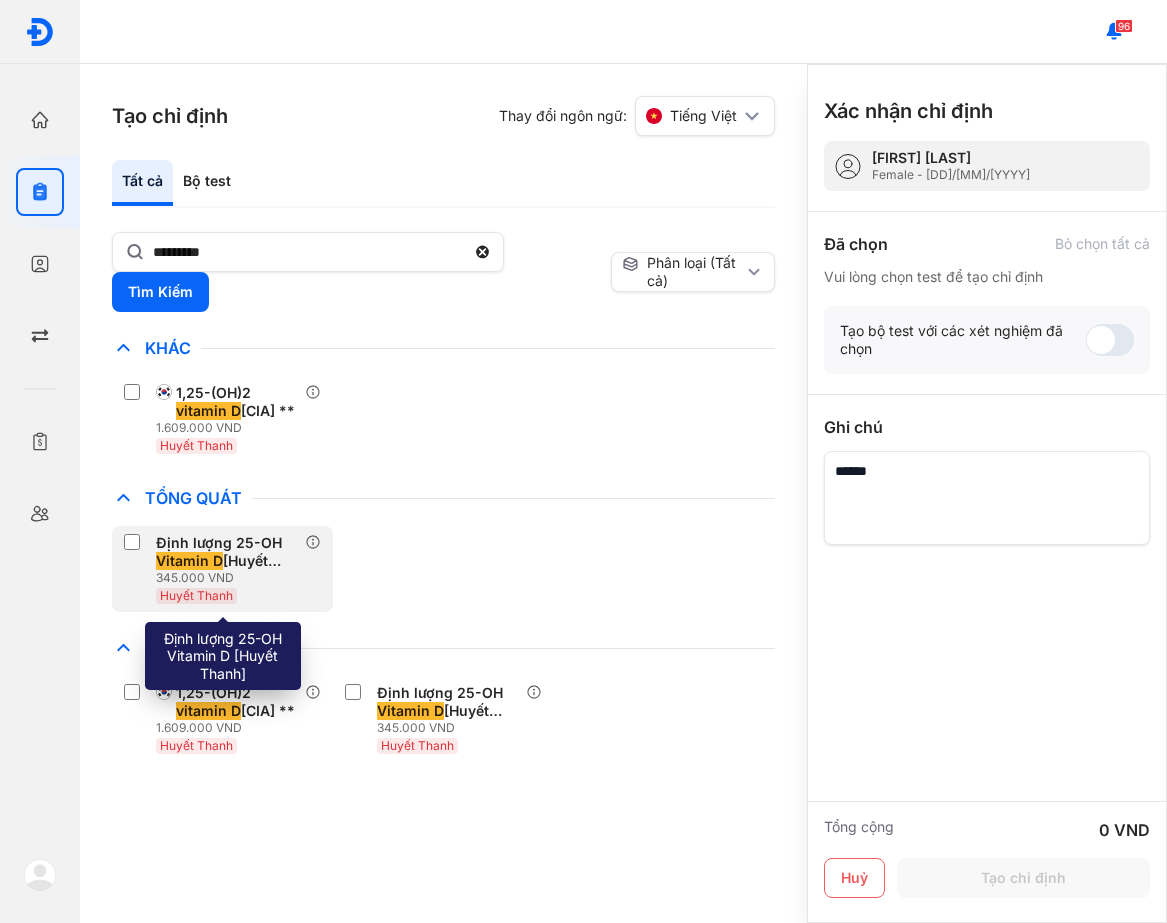 click on "Dinh luong 25-OH  Vitamin D  [Huyết Thanh]" at bounding box center [226, 552] 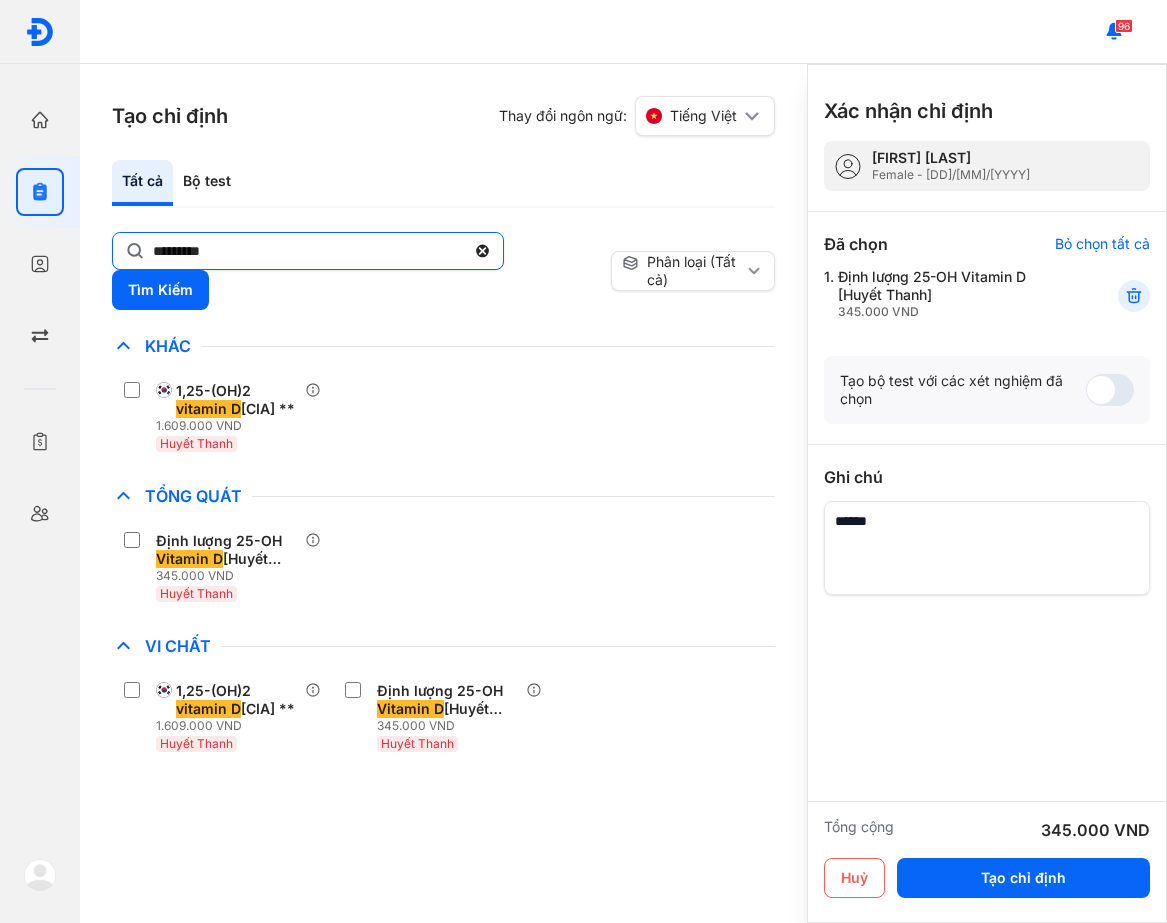 click on "*********" 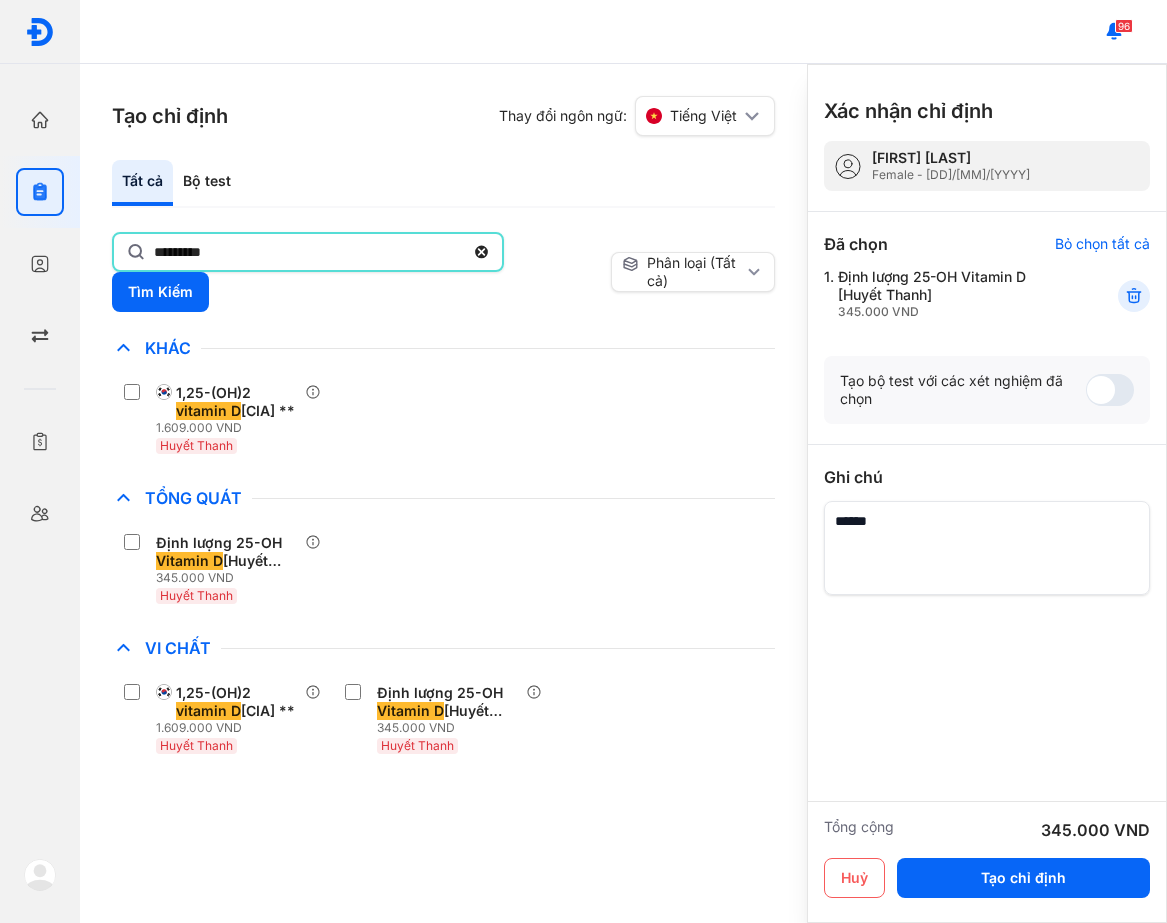 click on "*********" 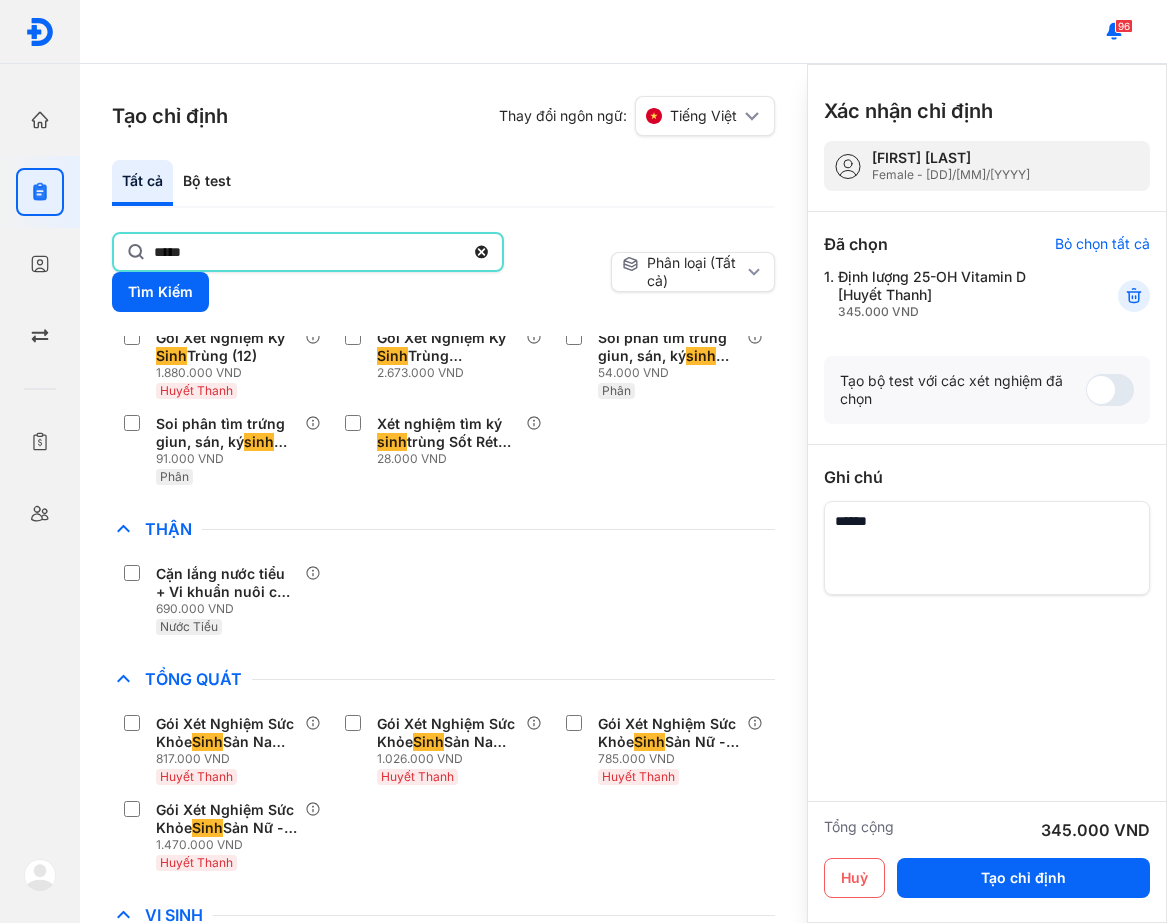 scroll, scrollTop: 1100, scrollLeft: 0, axis: vertical 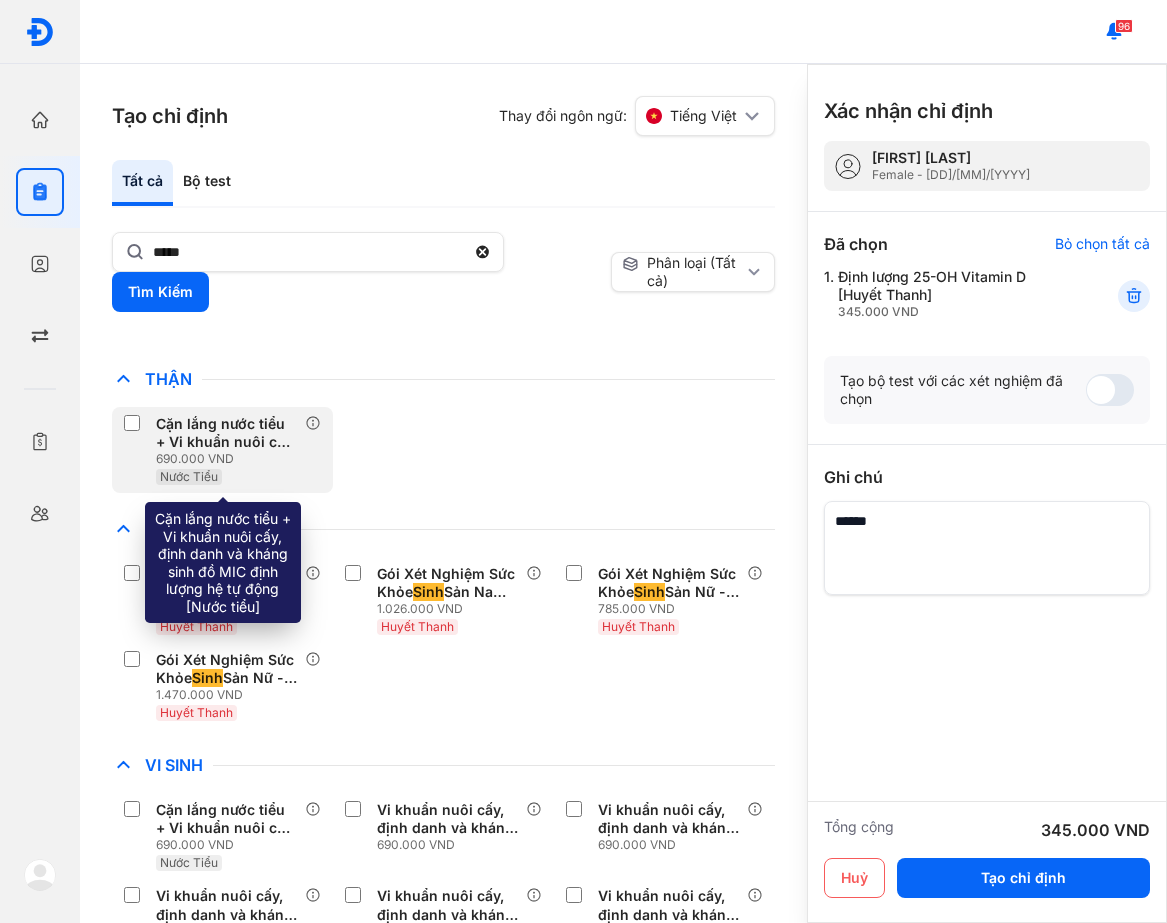 click on "690.000 VND" at bounding box center (230, 459) 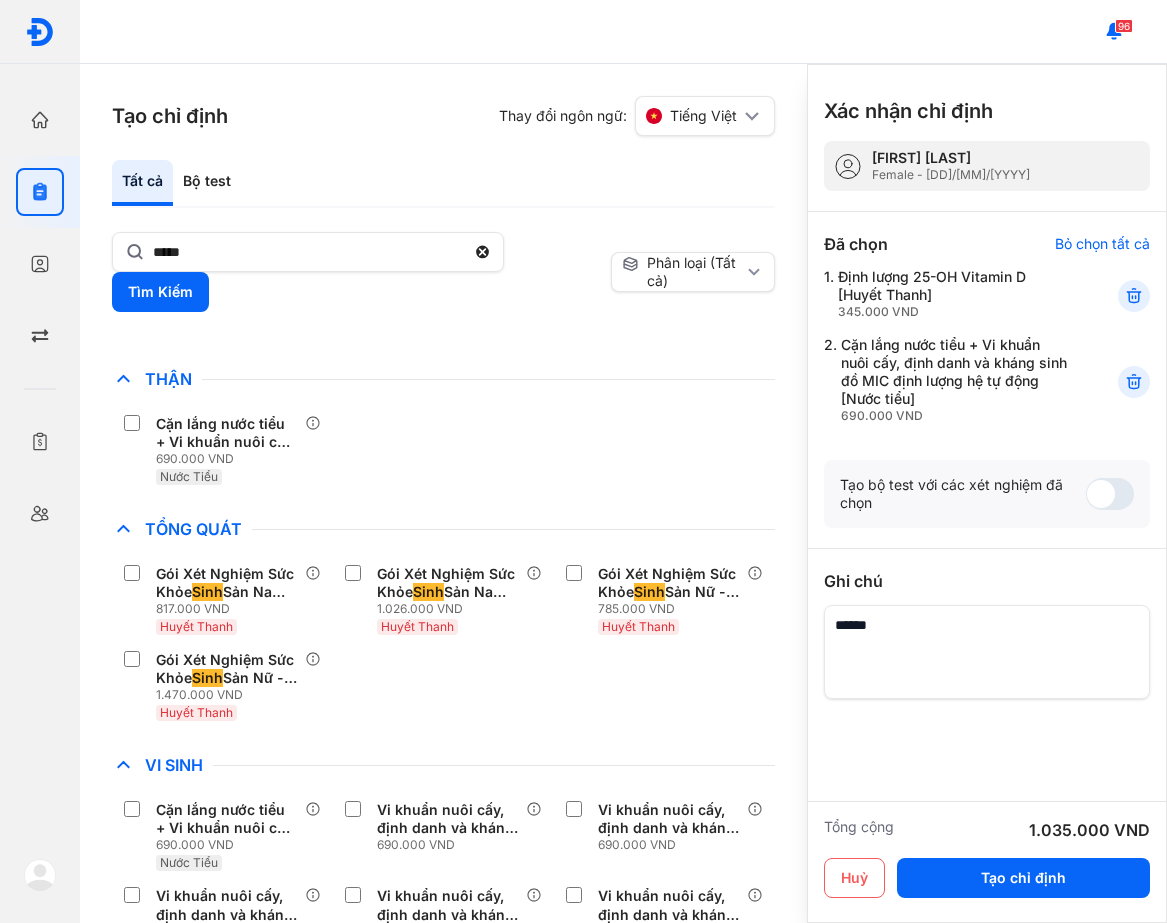 drag, startPoint x: 289, startPoint y: 223, endPoint x: 274, endPoint y: 267, distance: 46.486557 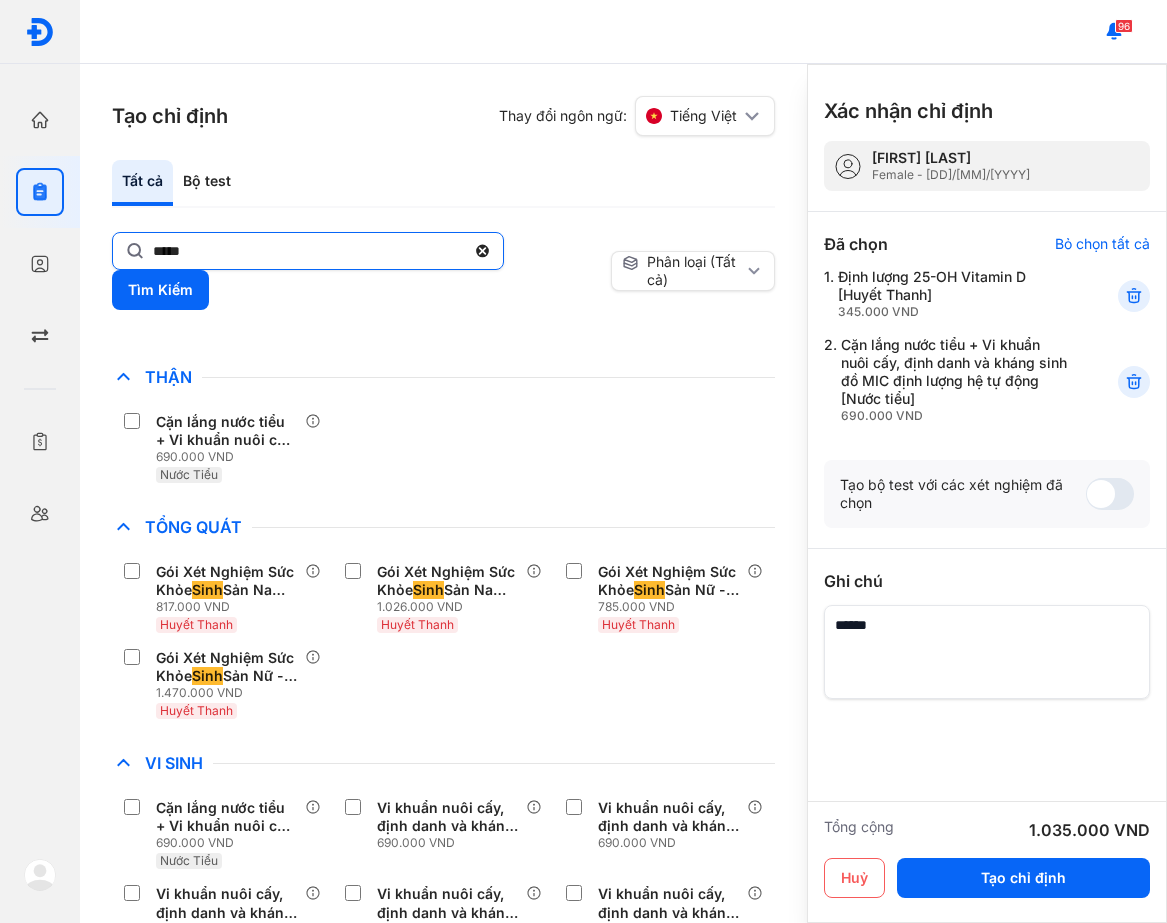 click on "****" 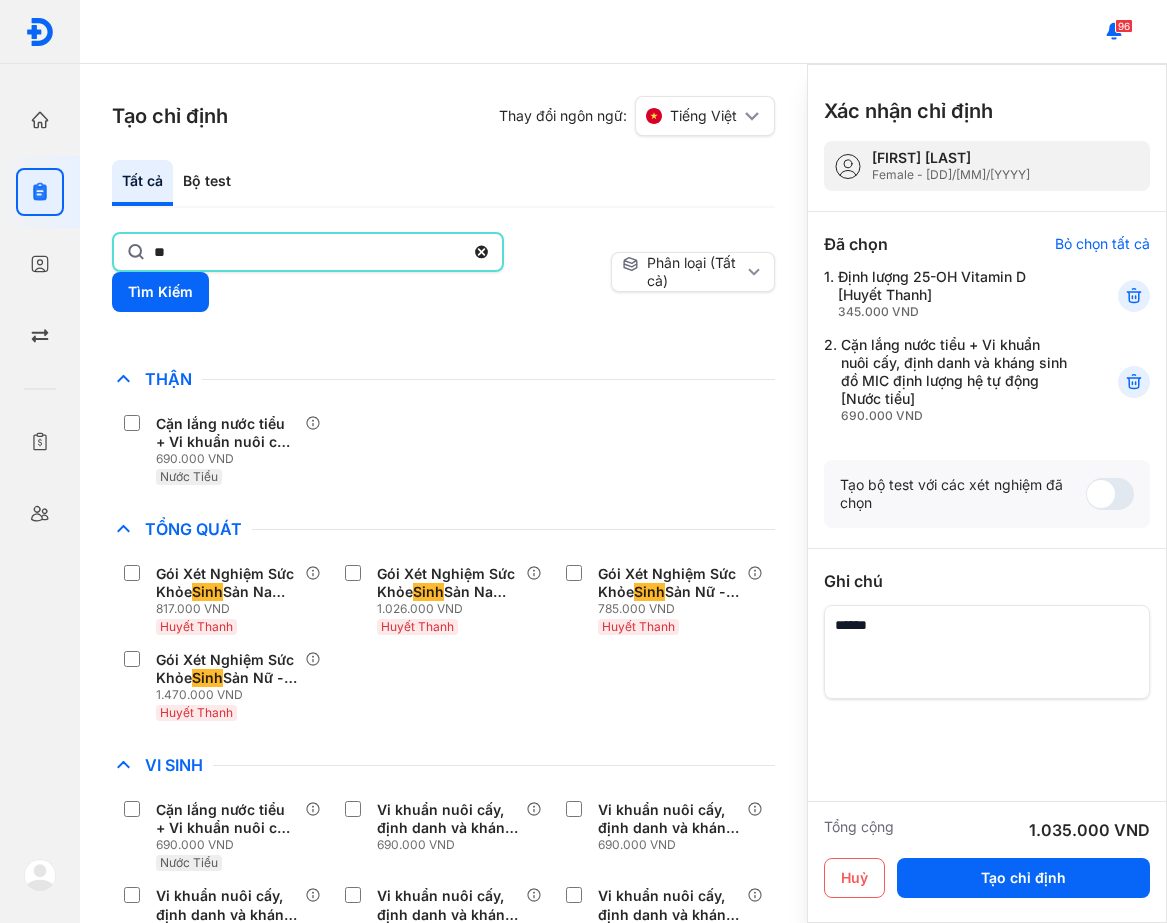 type on "*" 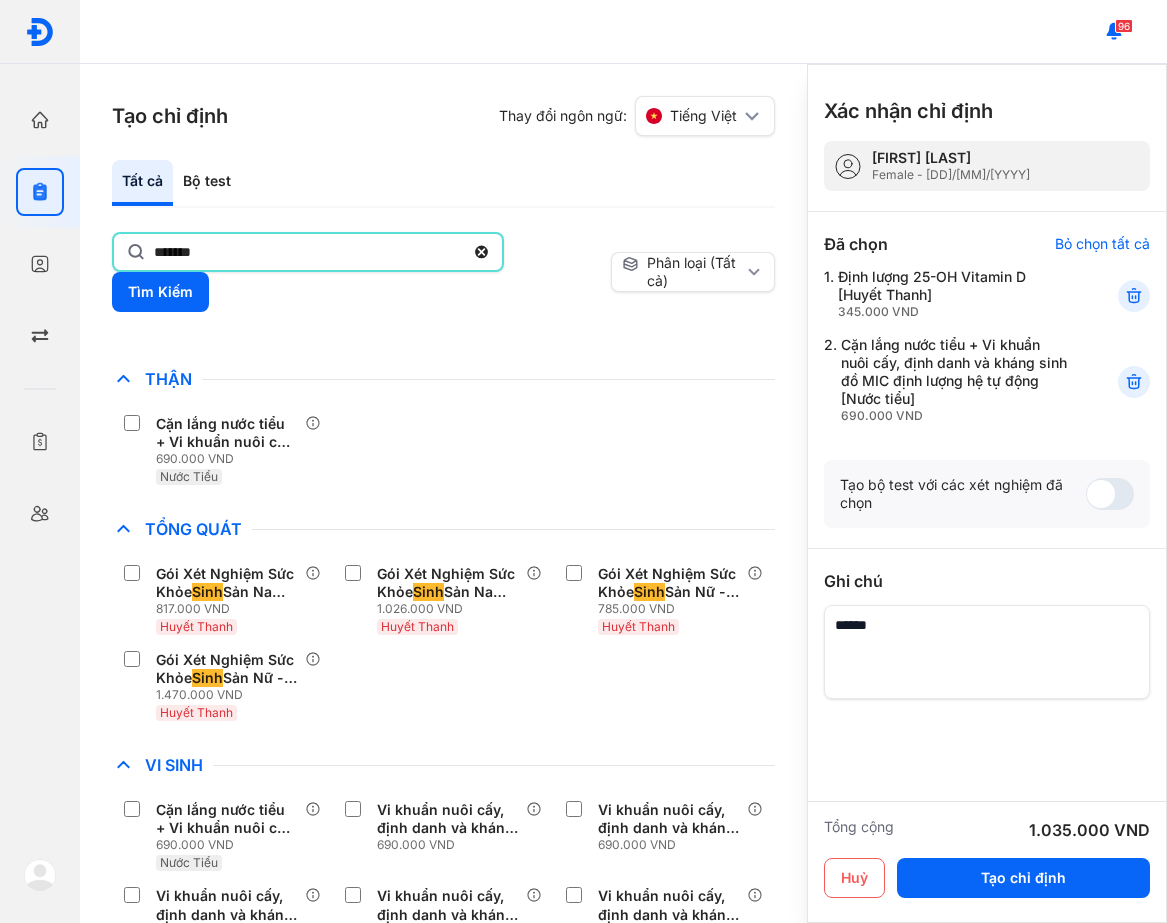 scroll, scrollTop: 0, scrollLeft: 0, axis: both 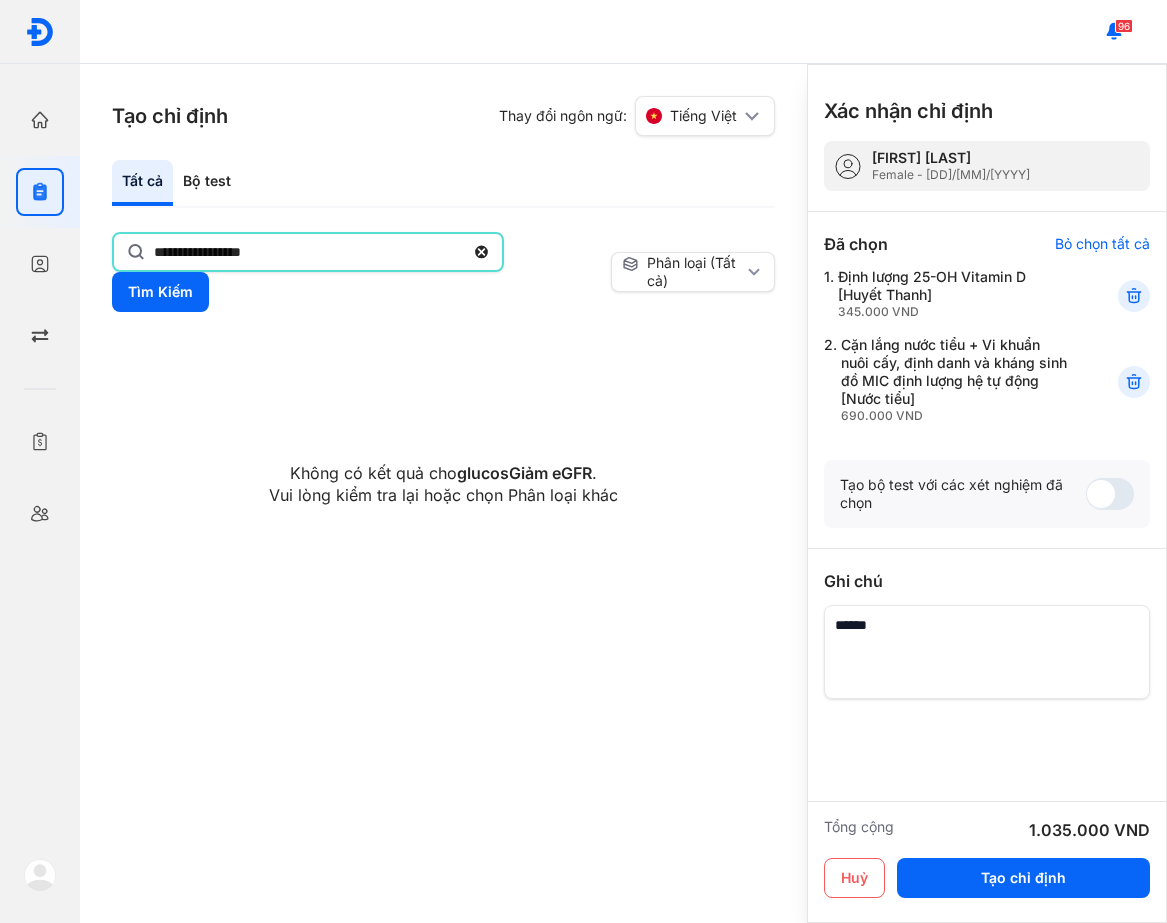 drag, startPoint x: 300, startPoint y: 258, endPoint x: 197, endPoint y: 266, distance: 103.31021 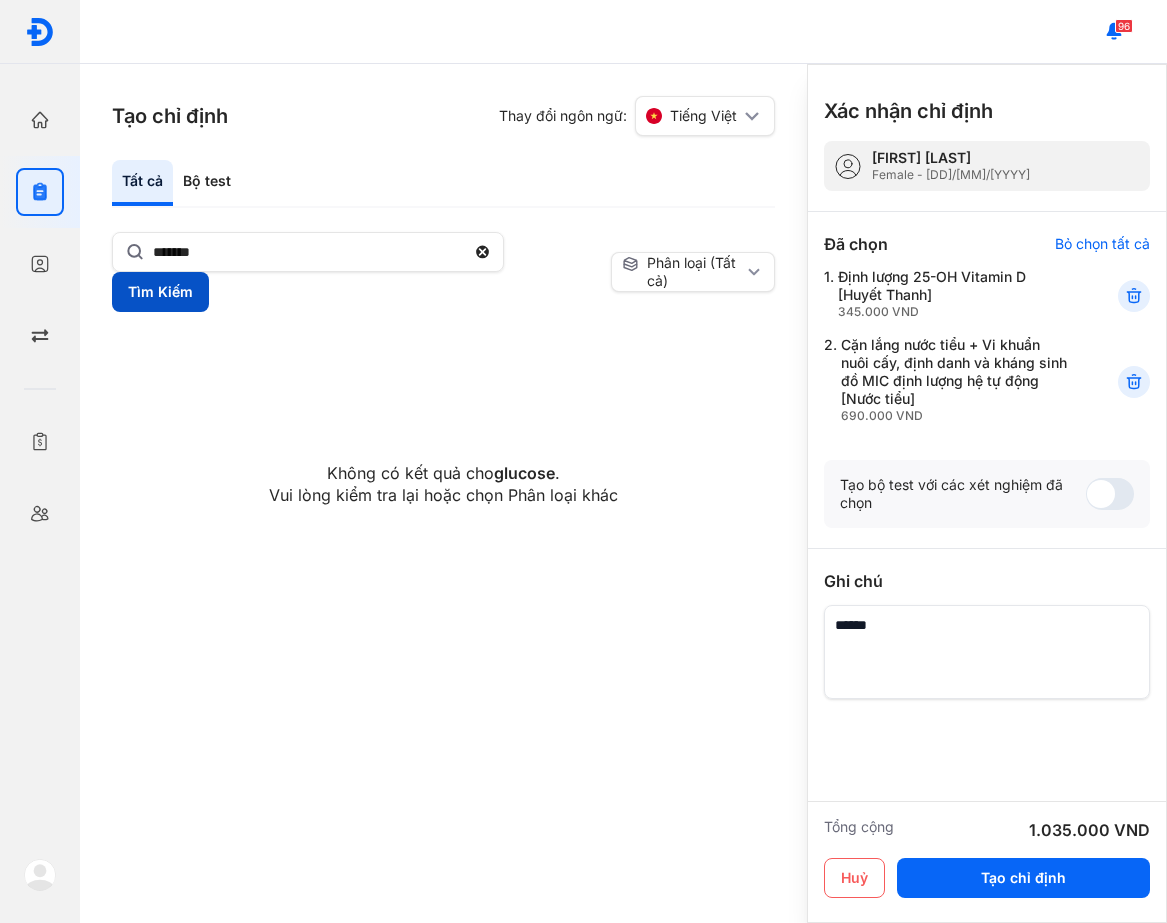 click on "Tìm Kiếm" at bounding box center (160, 292) 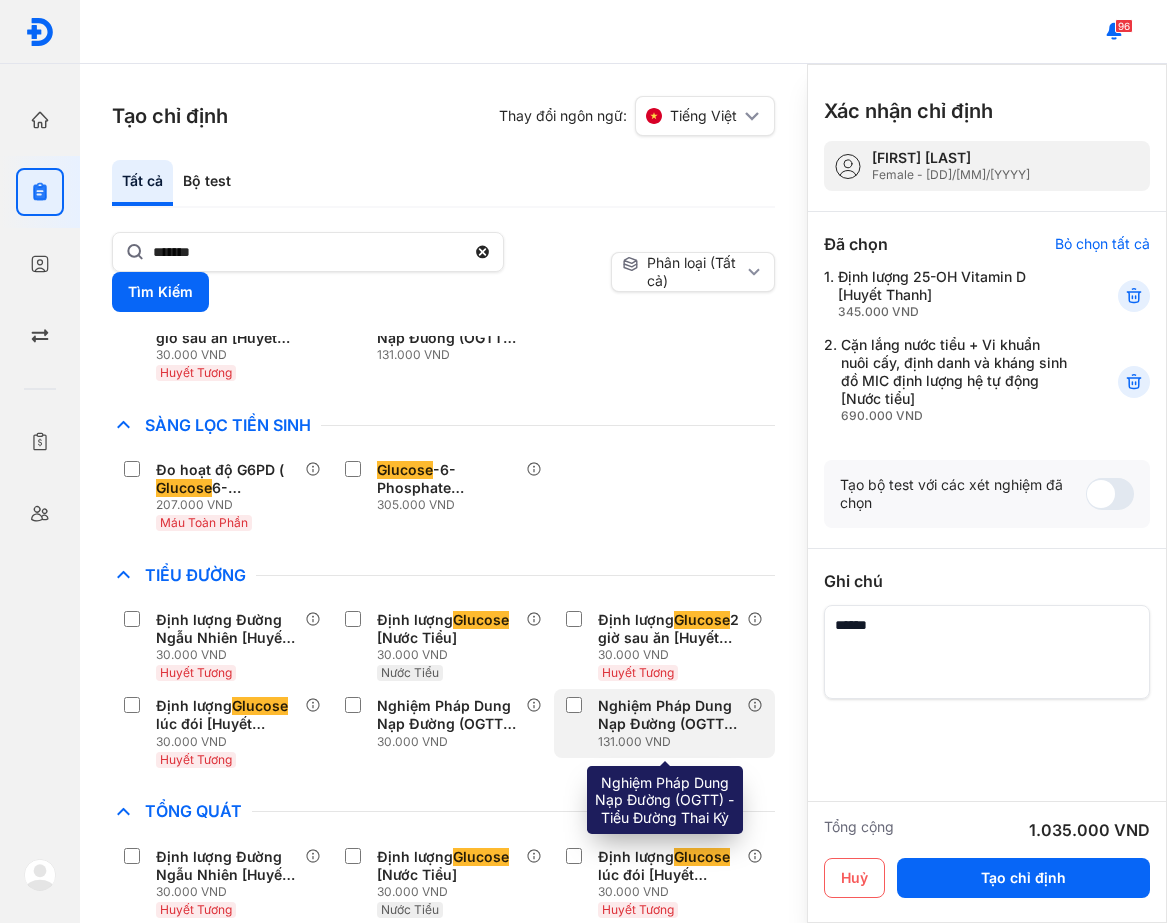 scroll, scrollTop: 250, scrollLeft: 0, axis: vertical 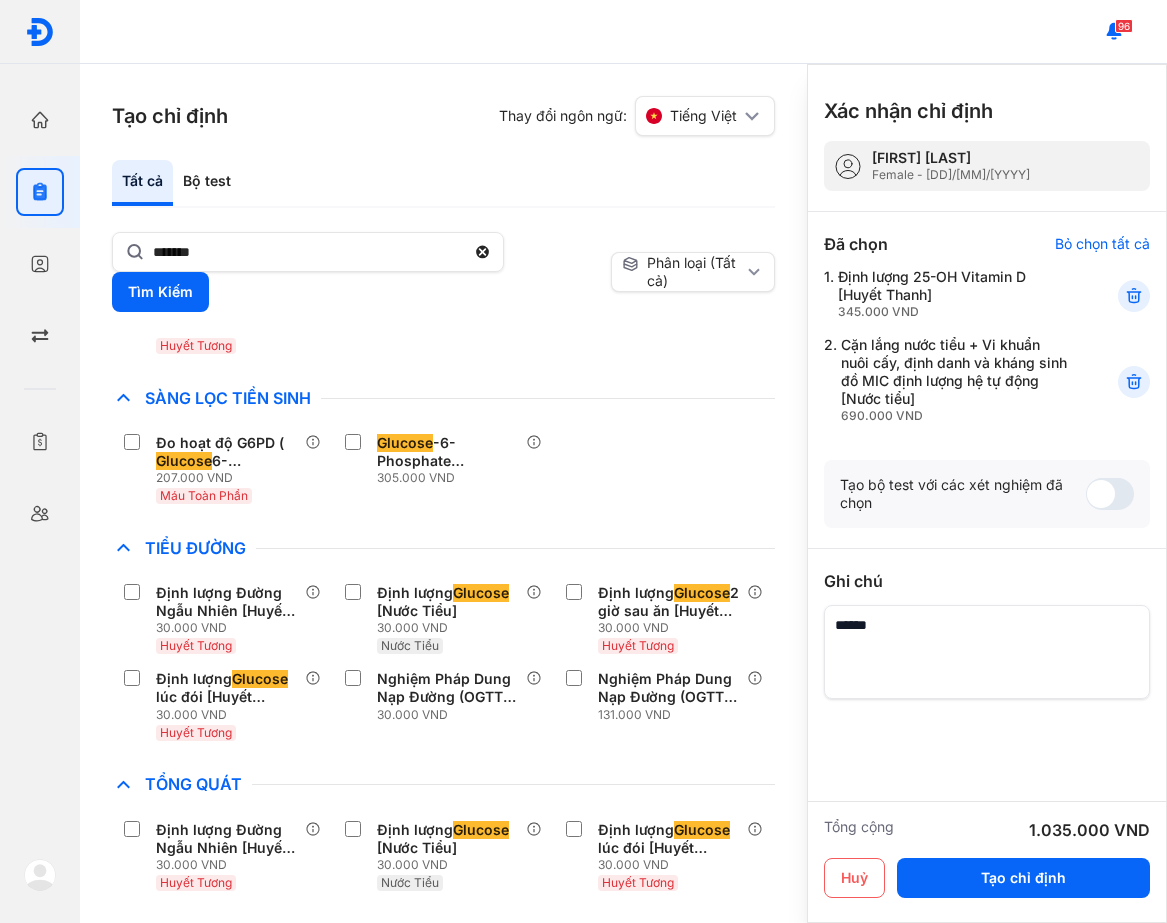 click on "Do hoat do G6PD ( Glucose  6-Phosphate Dehydrogenase) [Máu toàn phần] 207.000 VND Máu Toàn phần Glucose -6-Phosphate Dehydrogenase (G6PD) + Cong Thuc Mau 305.000 VND" at bounding box center (443, 469) 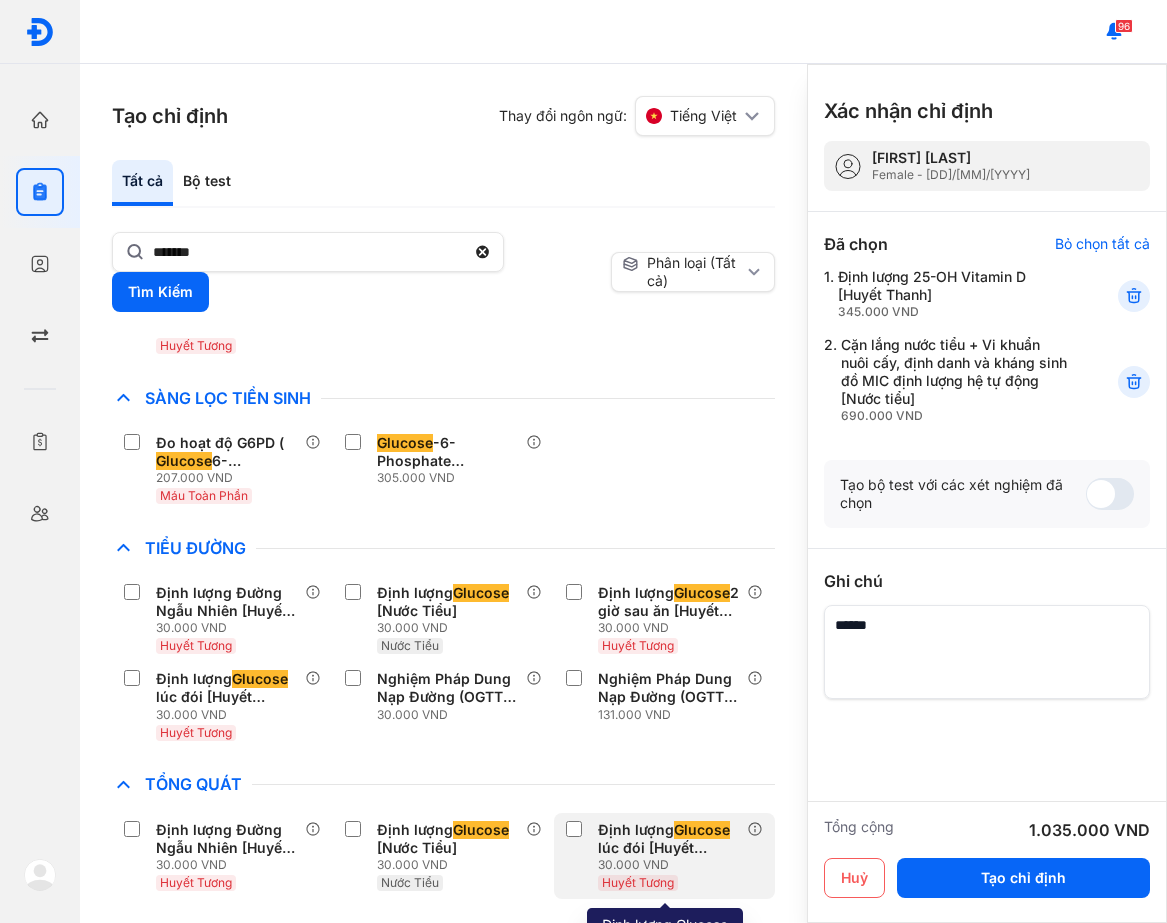 click on "30.000 VND" at bounding box center [672, 865] 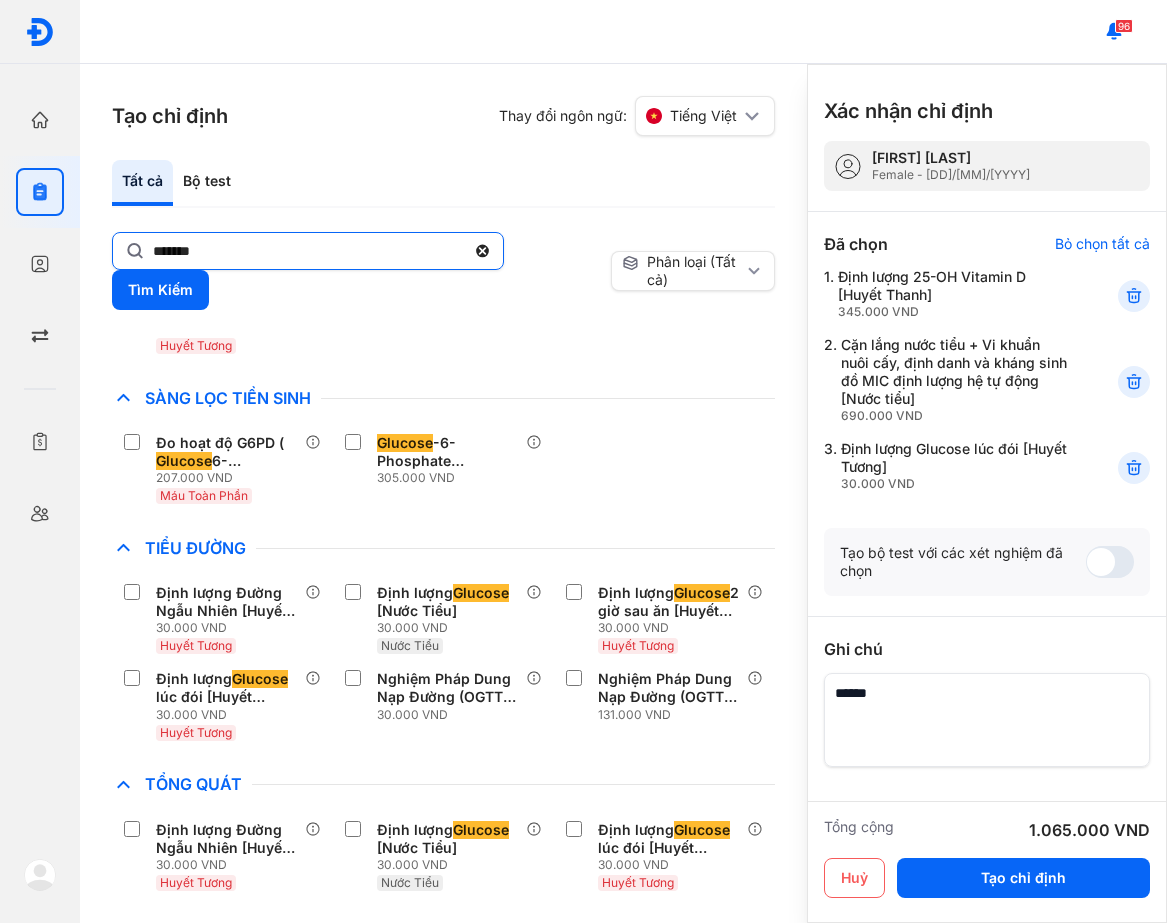 click on "*******" 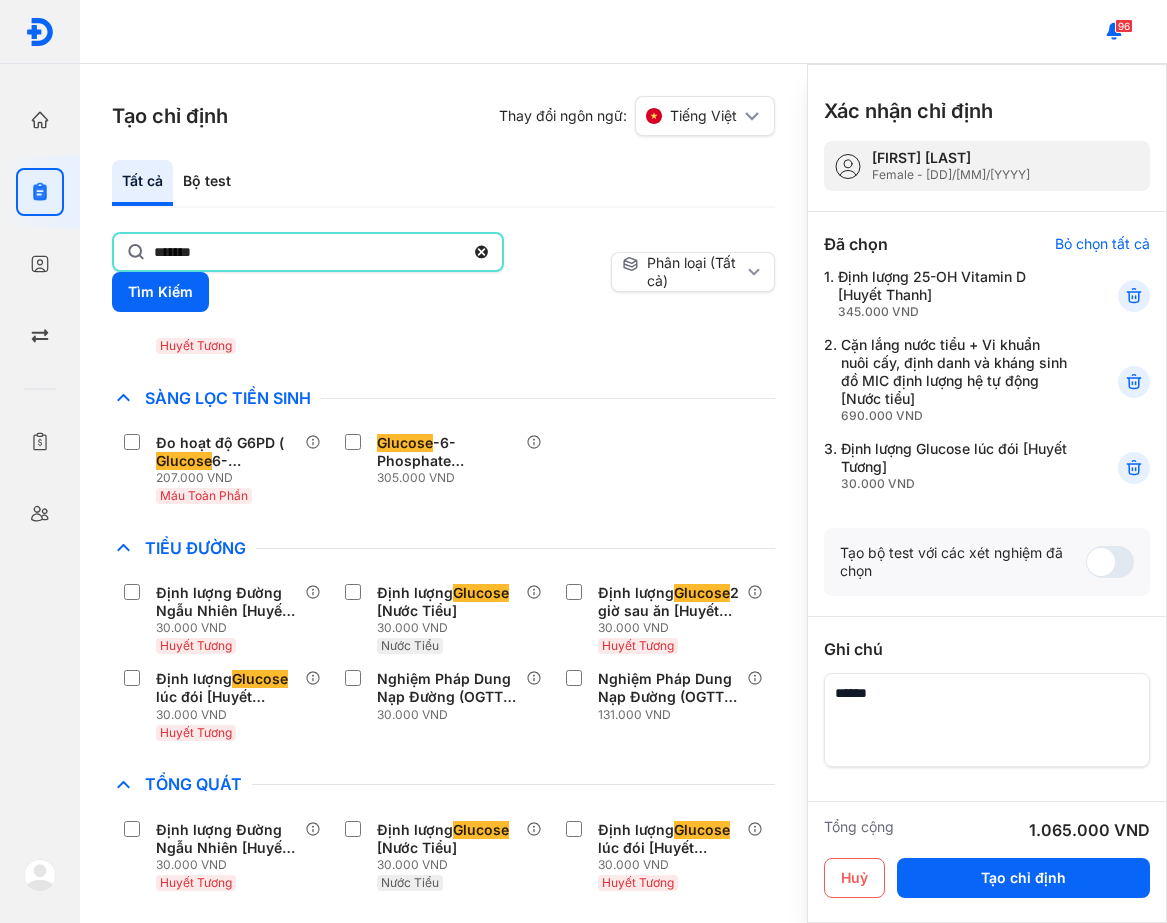 click on "*******" 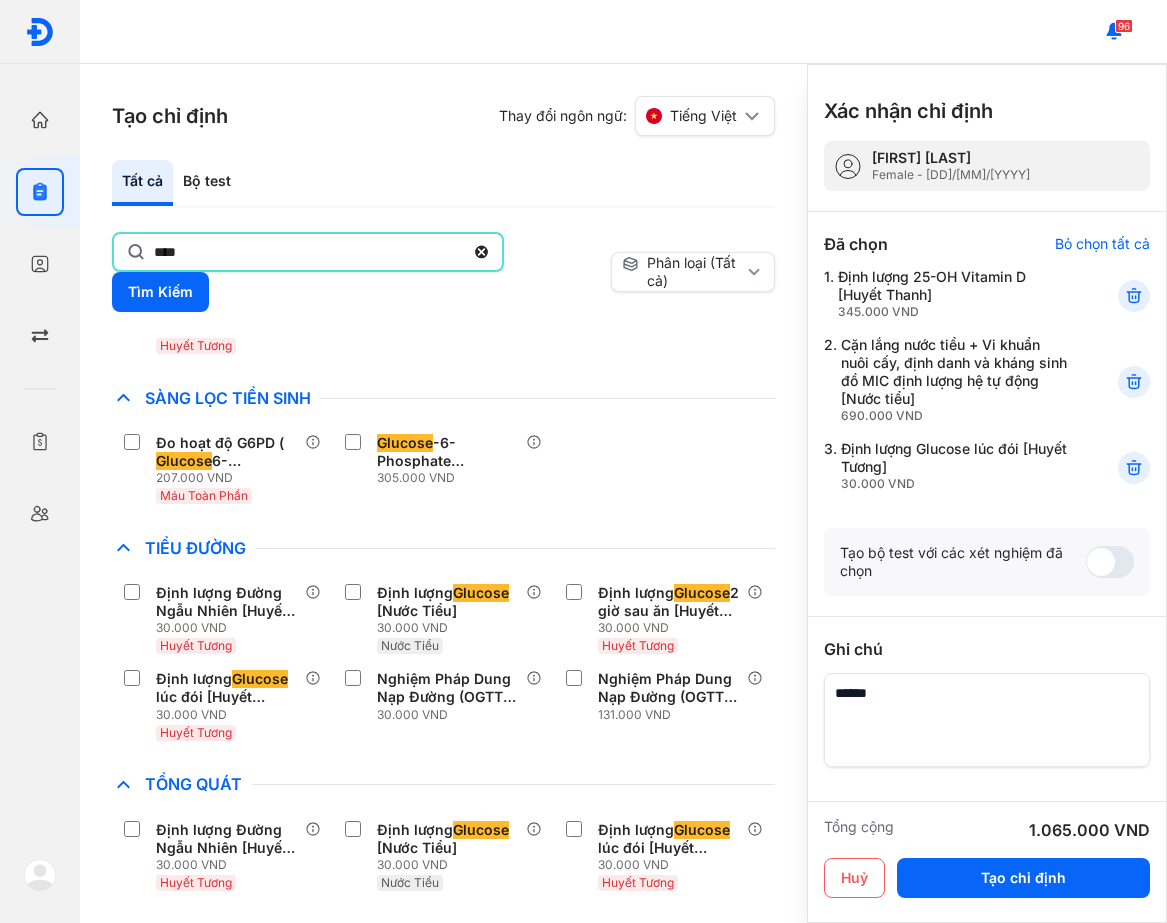 type on "****" 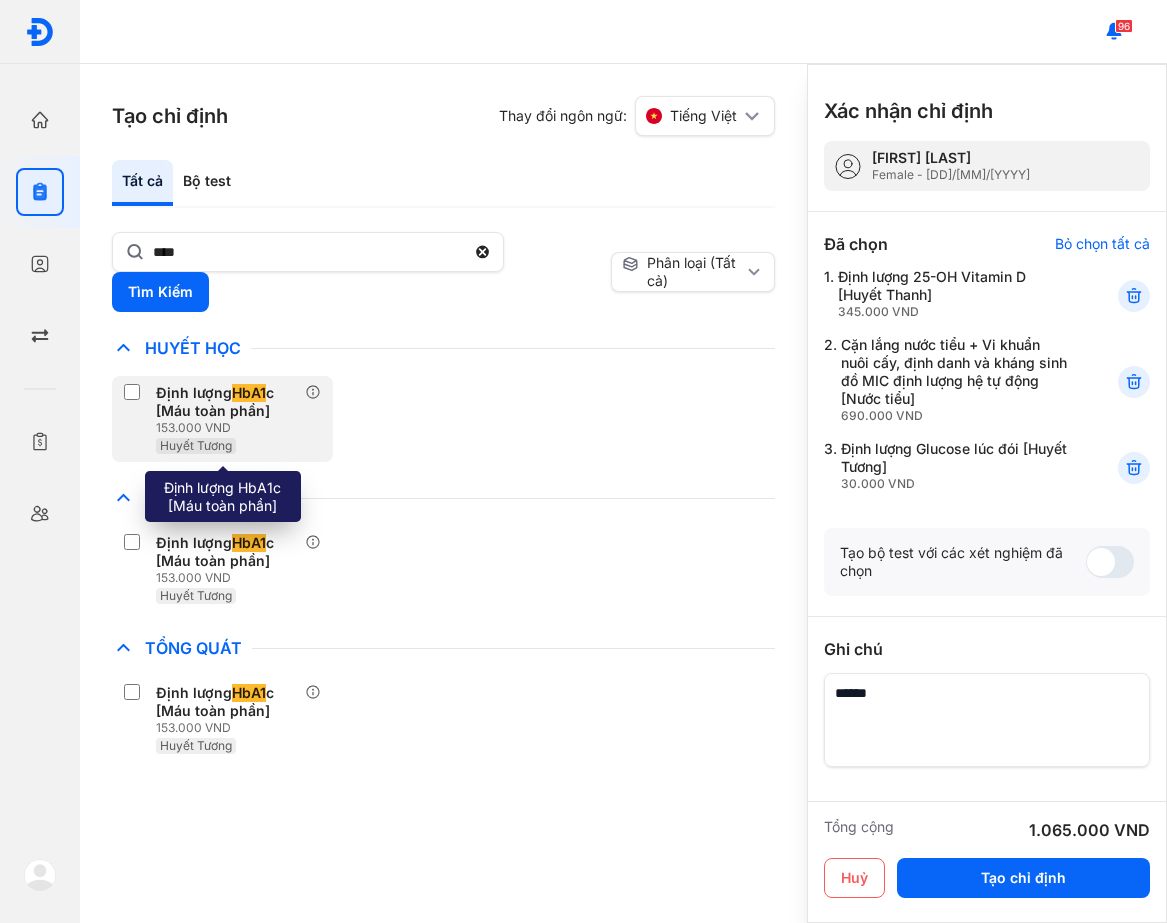 click on "Định lượng  HbA1 c [Máu toàn phần]" at bounding box center (226, 402) 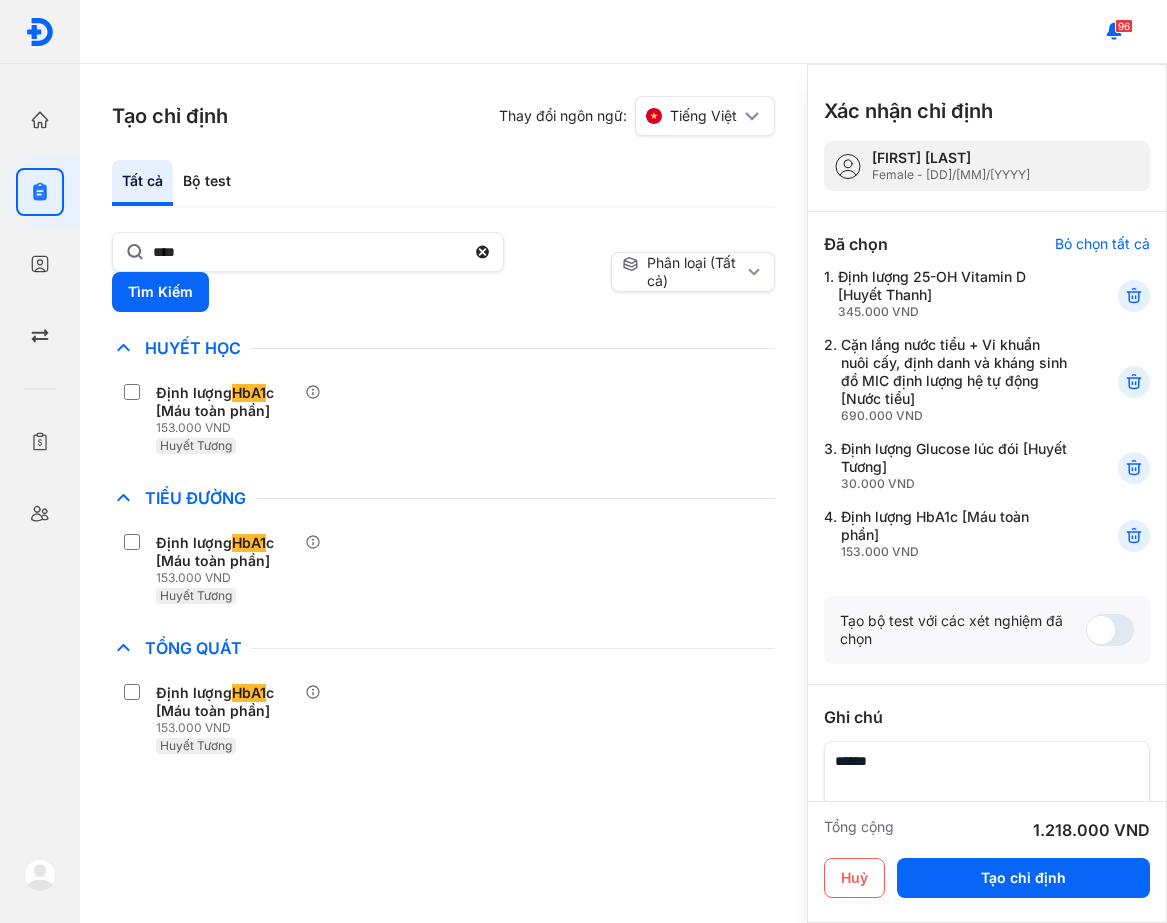 click on "Chi dinh nhieu nhat Benh Truyen Nhiem Chan Doan Hinh Anh Chat Gay Nghien COVID Di Truyen Di Ung Dien Di Doc Chat Dong Mau Gan Ho Hap Huyet Hoc Dinh luong  HbA1 c [Máu toàn phần] 153.000 VND Huyet Tuong Khac Ky Sinh Trung Noi Tiet To  & Hooc-mon San Phu Khoa Sang Loc Tien Sinh STIs Suc Khoe Nam Gioi Than Tieu Duong Dinh luong  HbA1 c [Máu toàn phần] 153.000 VND Huyet Tuong Tim Mach Tong Quat Dinh luong  HbA1 c [Máu toàn phần] 153.000 VND Huyet Tuong Tu Mien Tuyen Giap Ung Thu Vi Chat Vi Sinh Viem Gan Yeu To Viem" at bounding box center (443, 549) 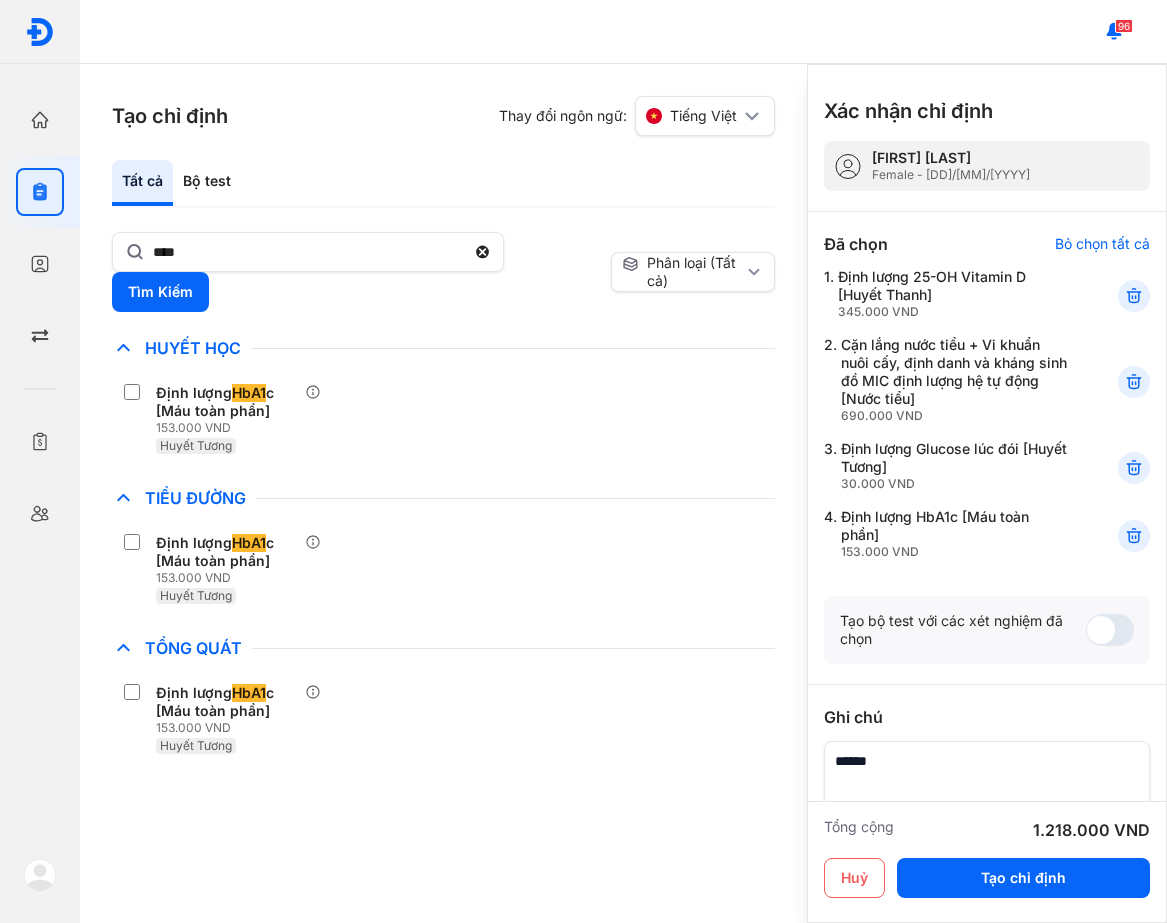 click on "Tất cả Bộ test" at bounding box center (443, 184) 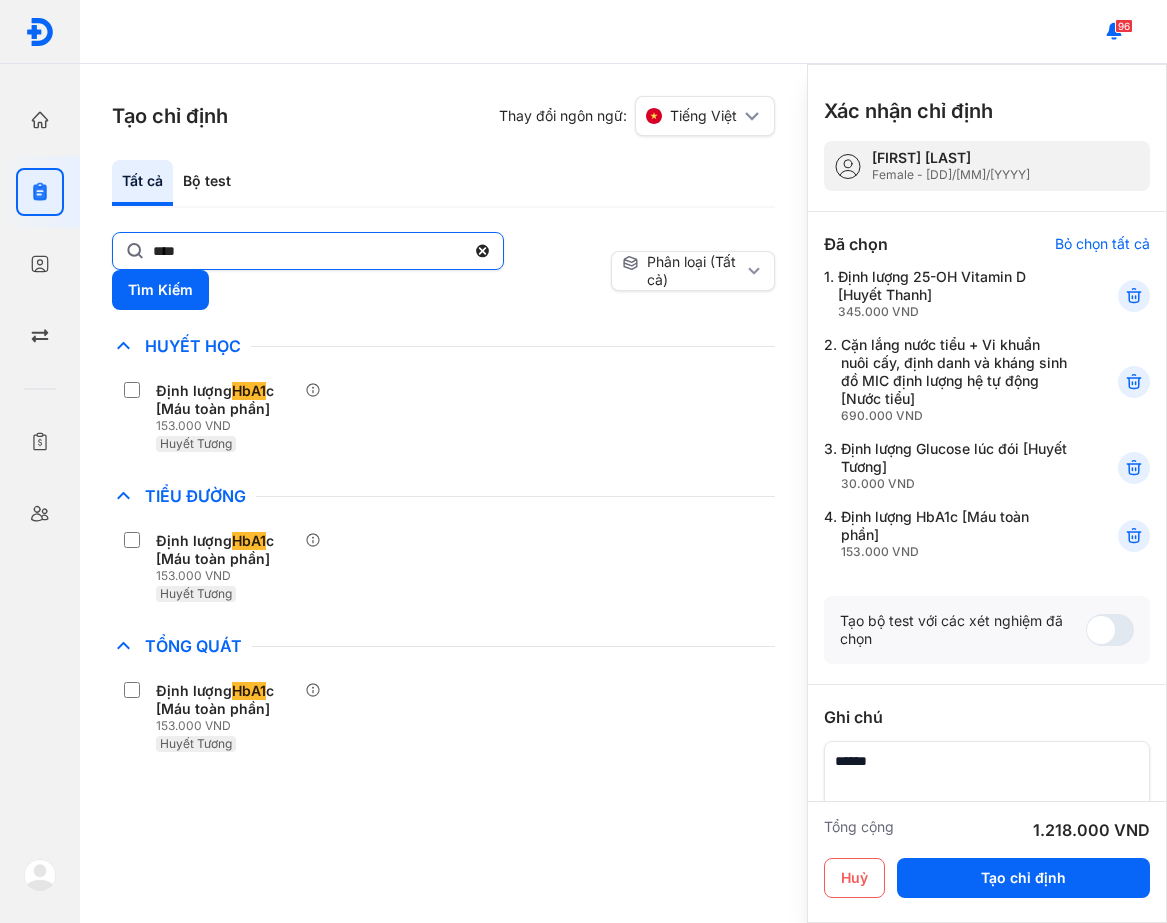 click on "****" 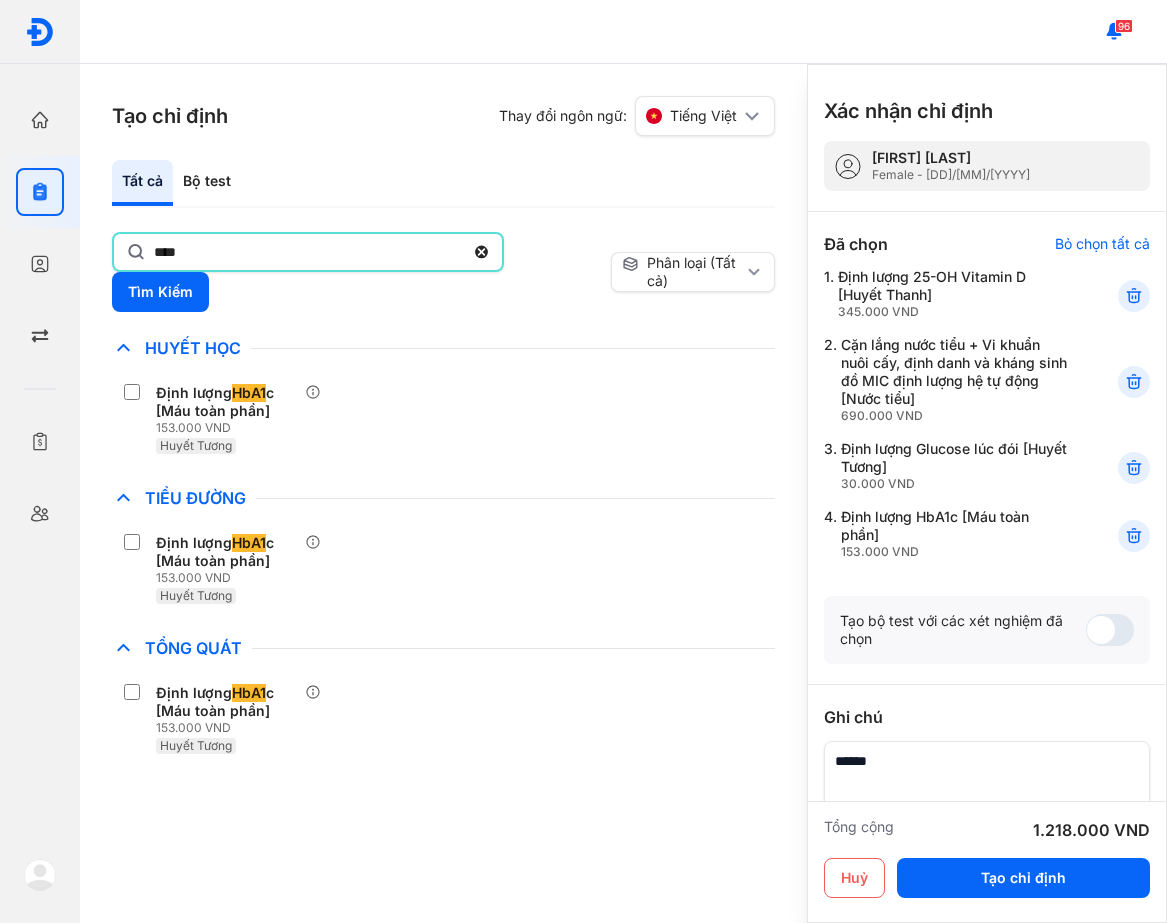 click on "****" 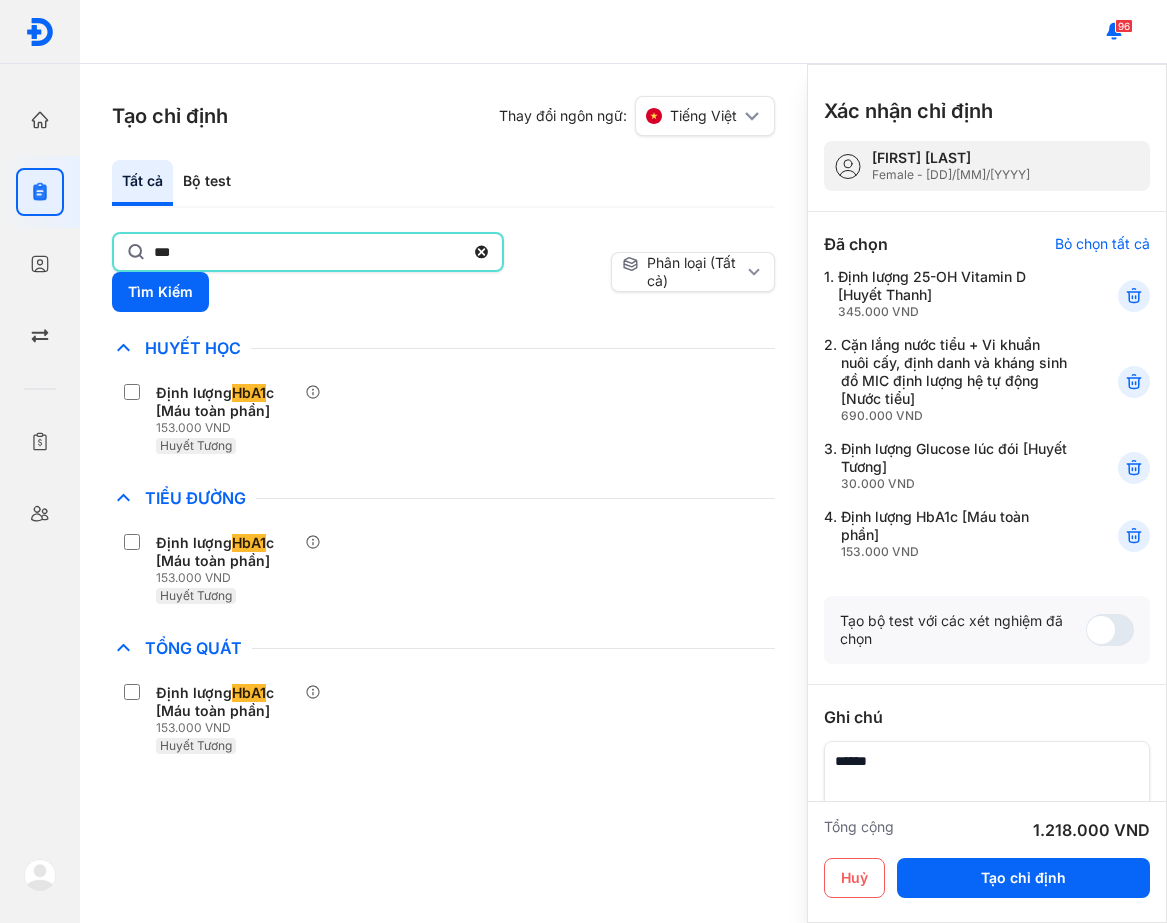 type on "***" 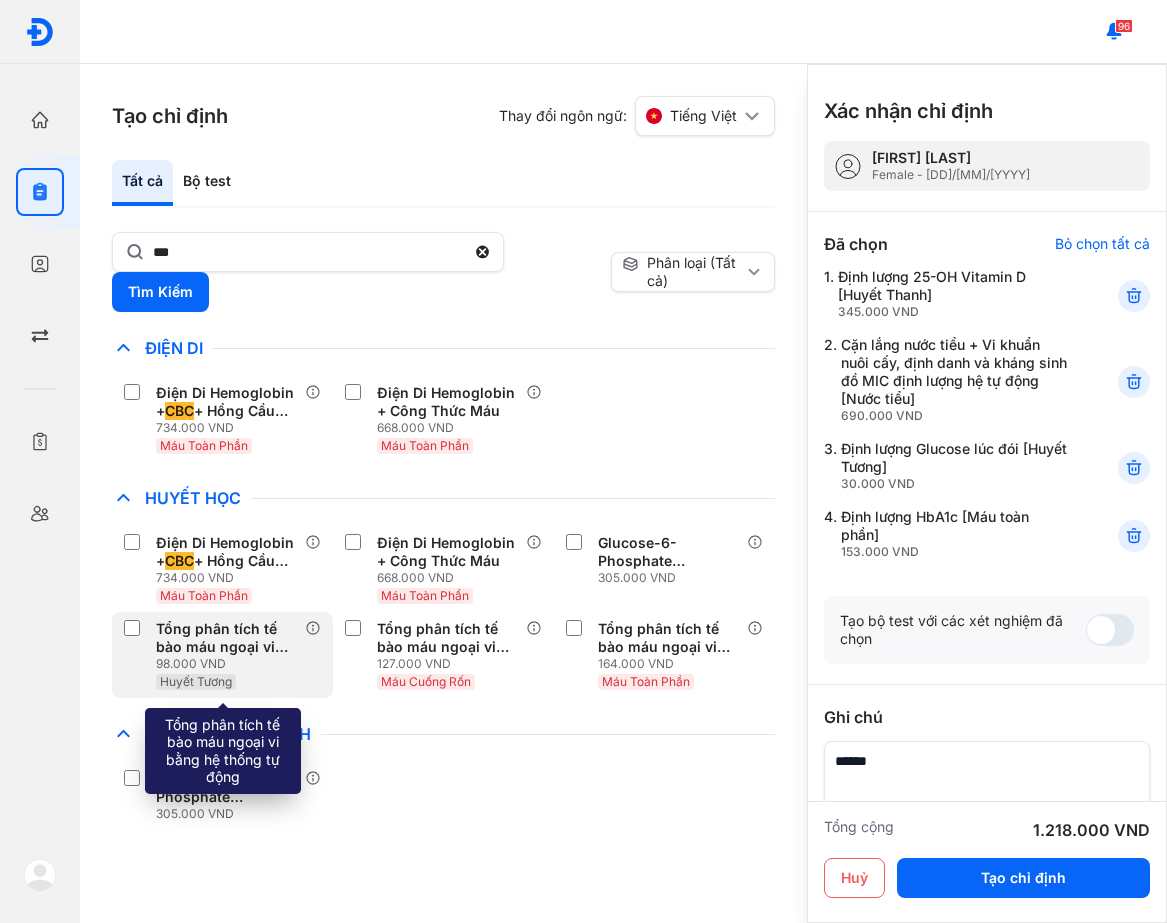 click on "98.000 VND" at bounding box center [230, 664] 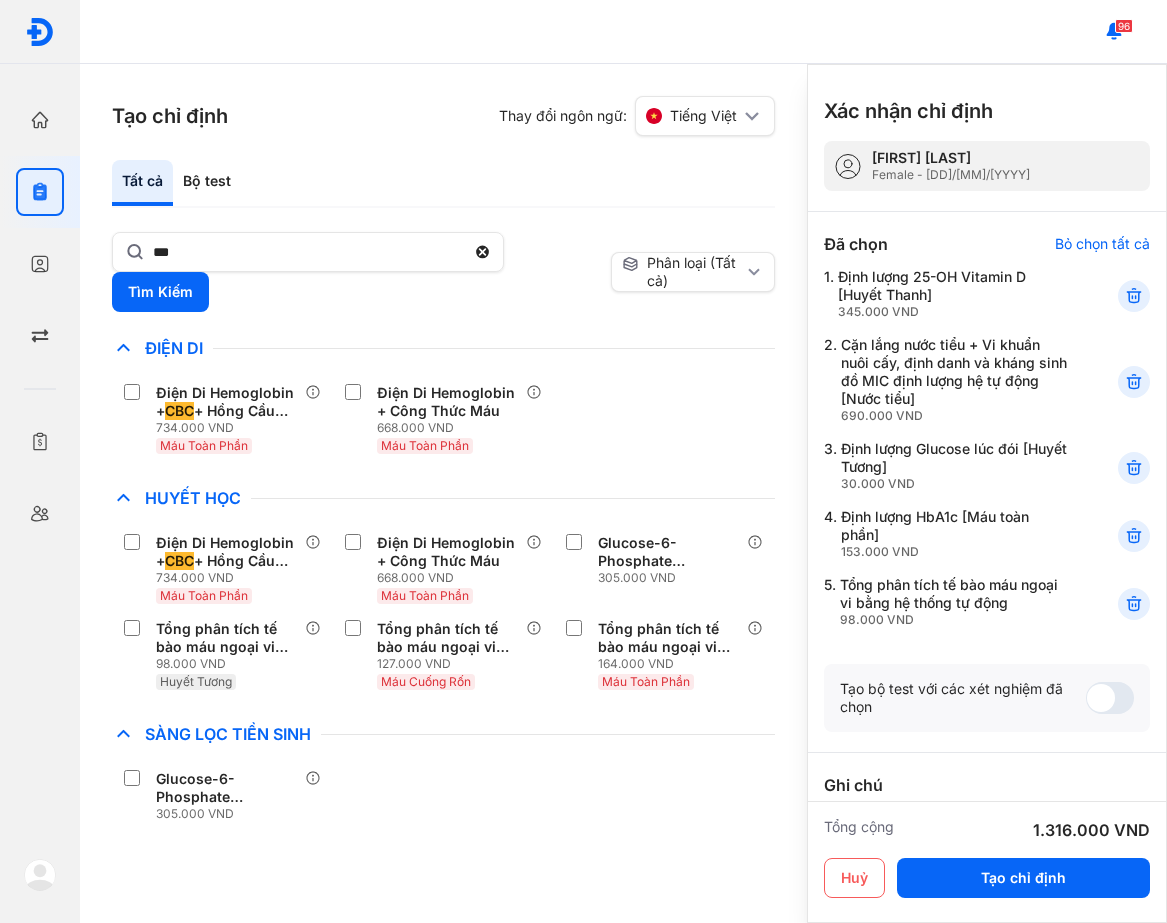 click on "Dien Di Hemoglobin +  CBC  + Hong Cau Luoi 734.000 VND Mau Toan PhanDien Di Hemoglobin + Cong Thuc Mau 668.000 VND Mau Toan Phan" at bounding box center [443, 419] 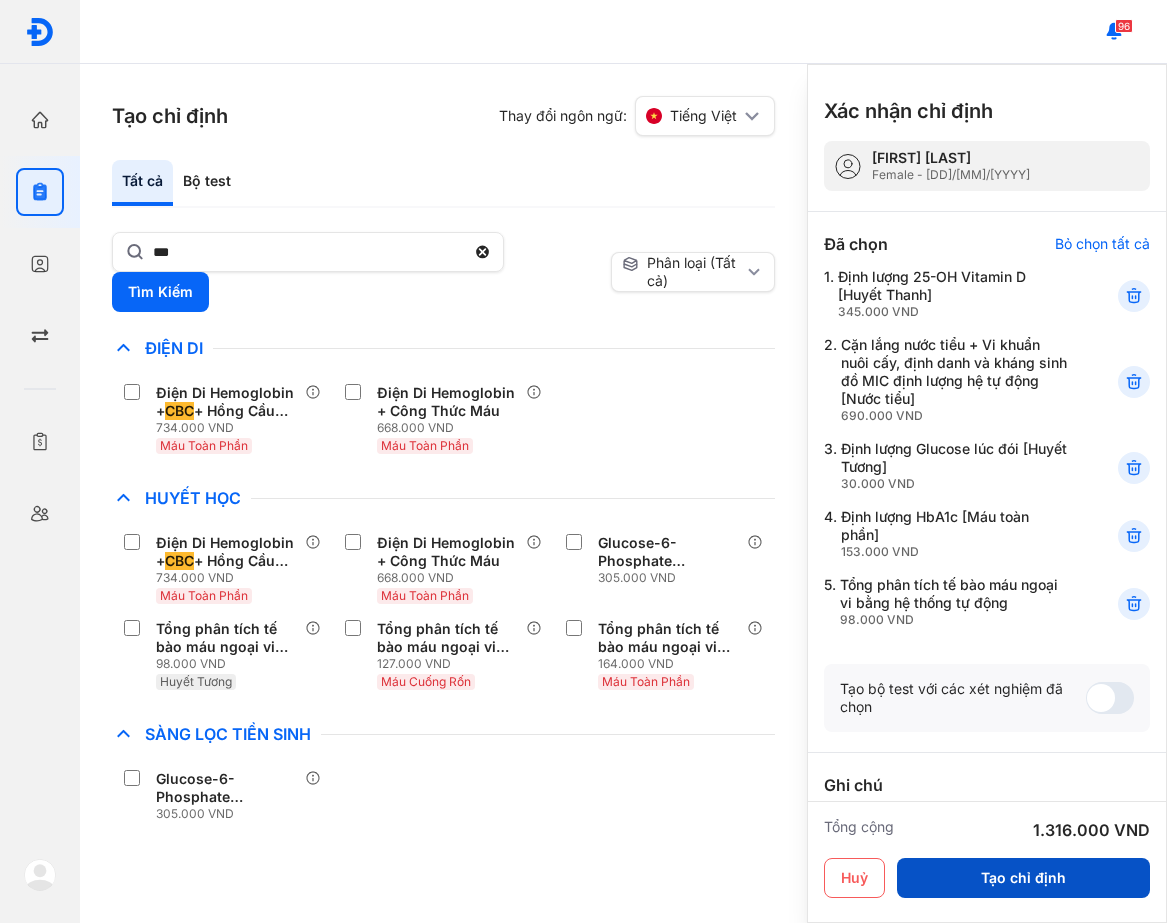 click on "Tạo chỉ định" at bounding box center [1023, 878] 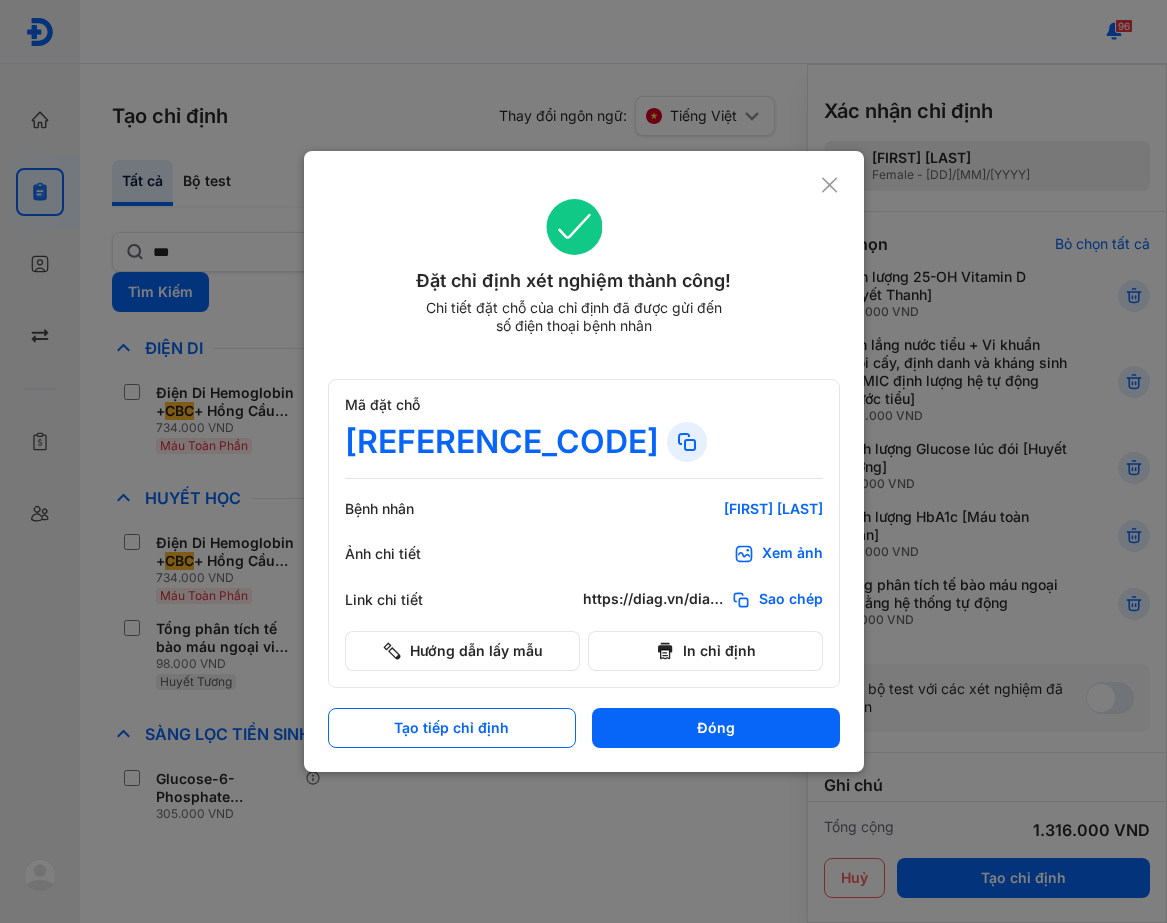 click on "Đặt chỉ định xét nghiệm thành công! Chi tiết đặt chỗ của chỉ định đã được gửi đến số điện thoại bệnh nhân" 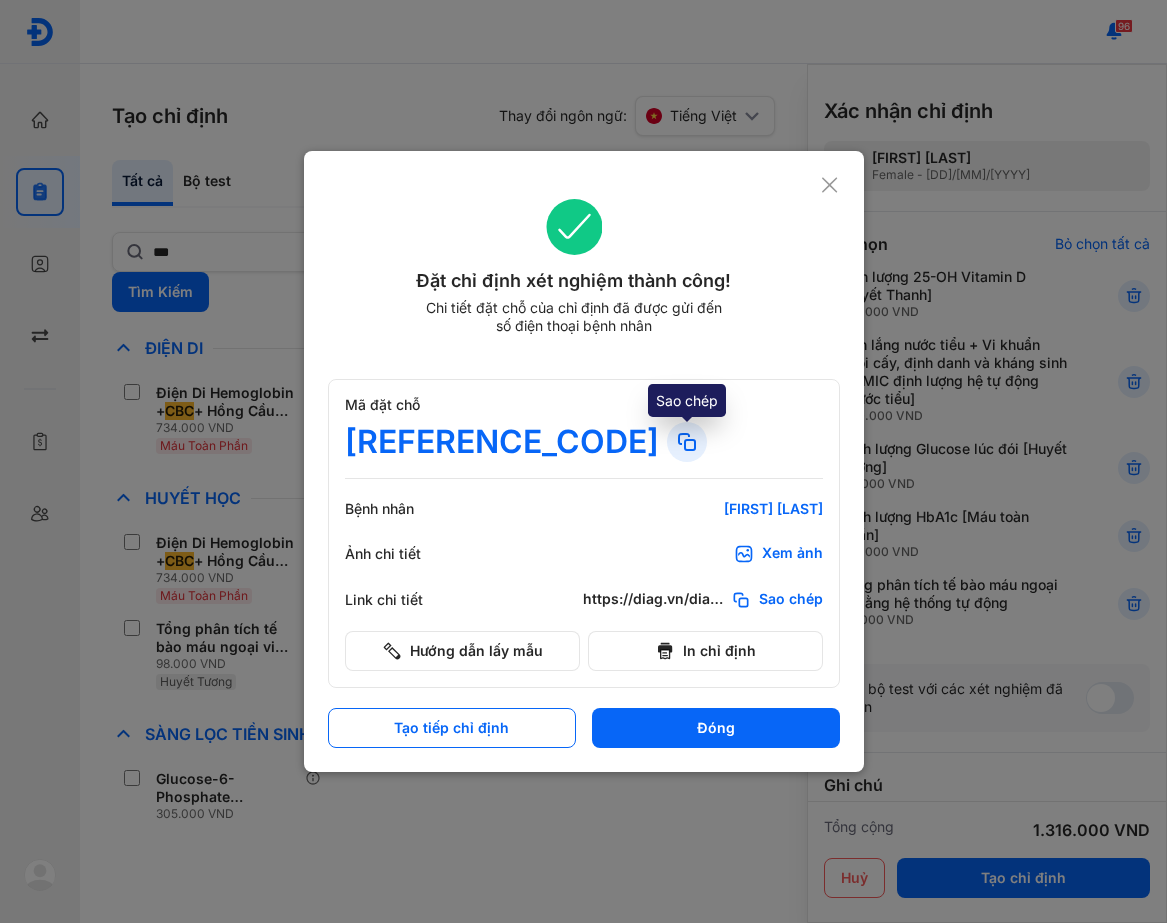 click 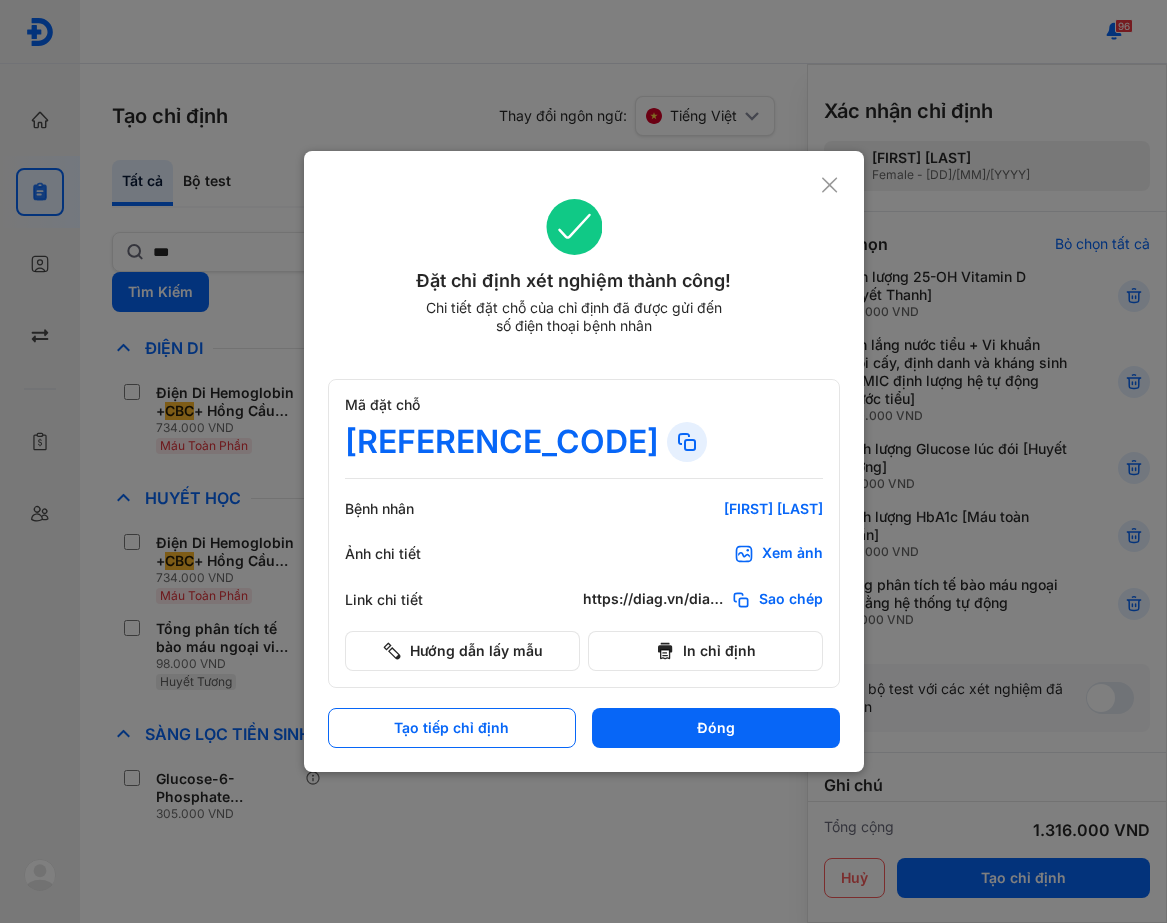 click 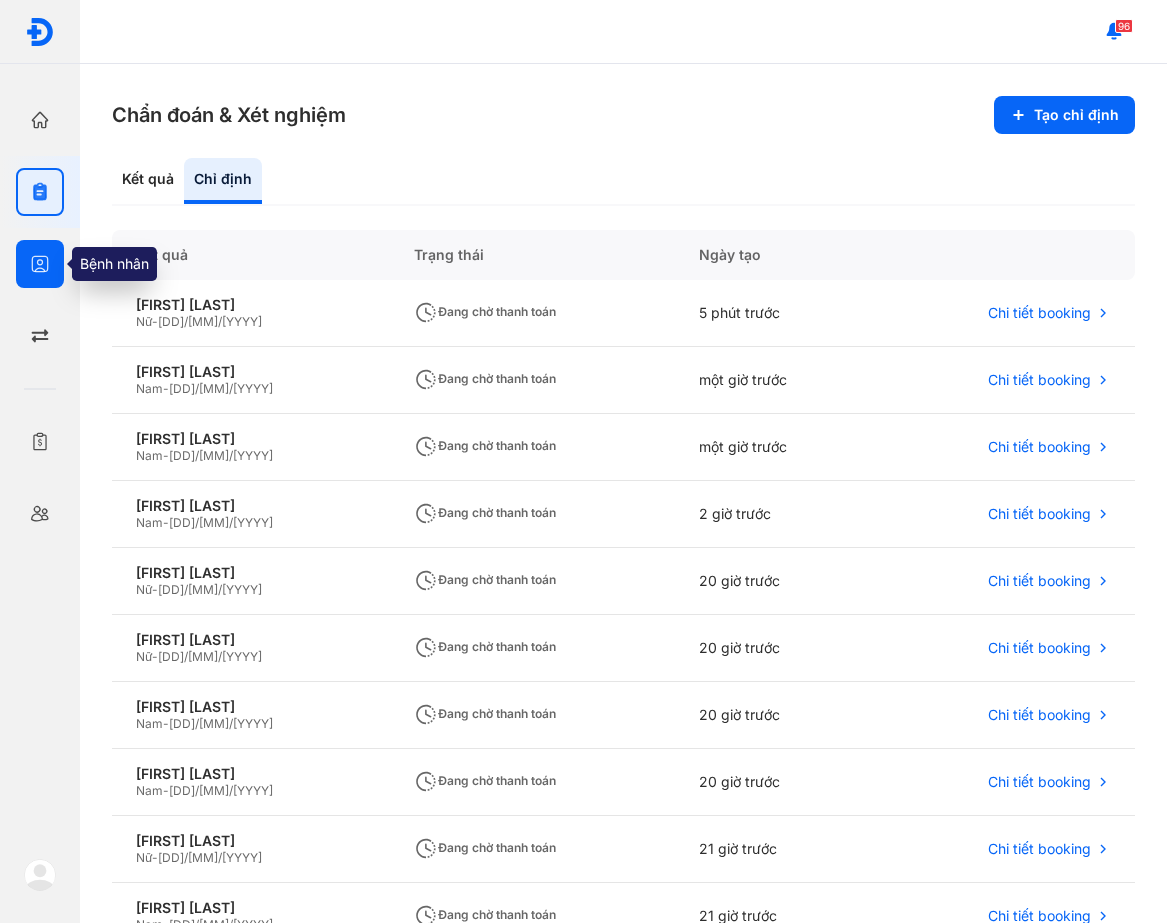 click at bounding box center [40, 264] 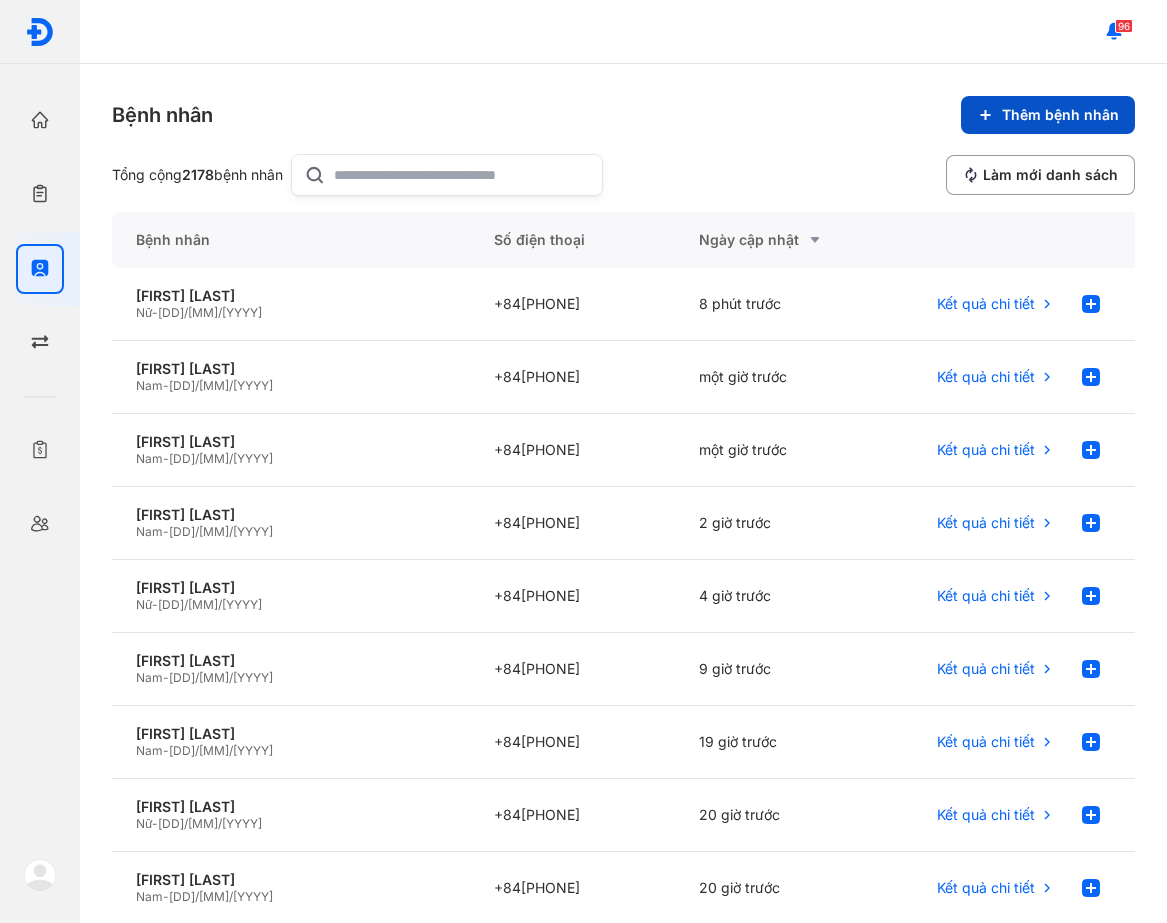 click on "Thêm bệnh nhân" at bounding box center (1048, 115) 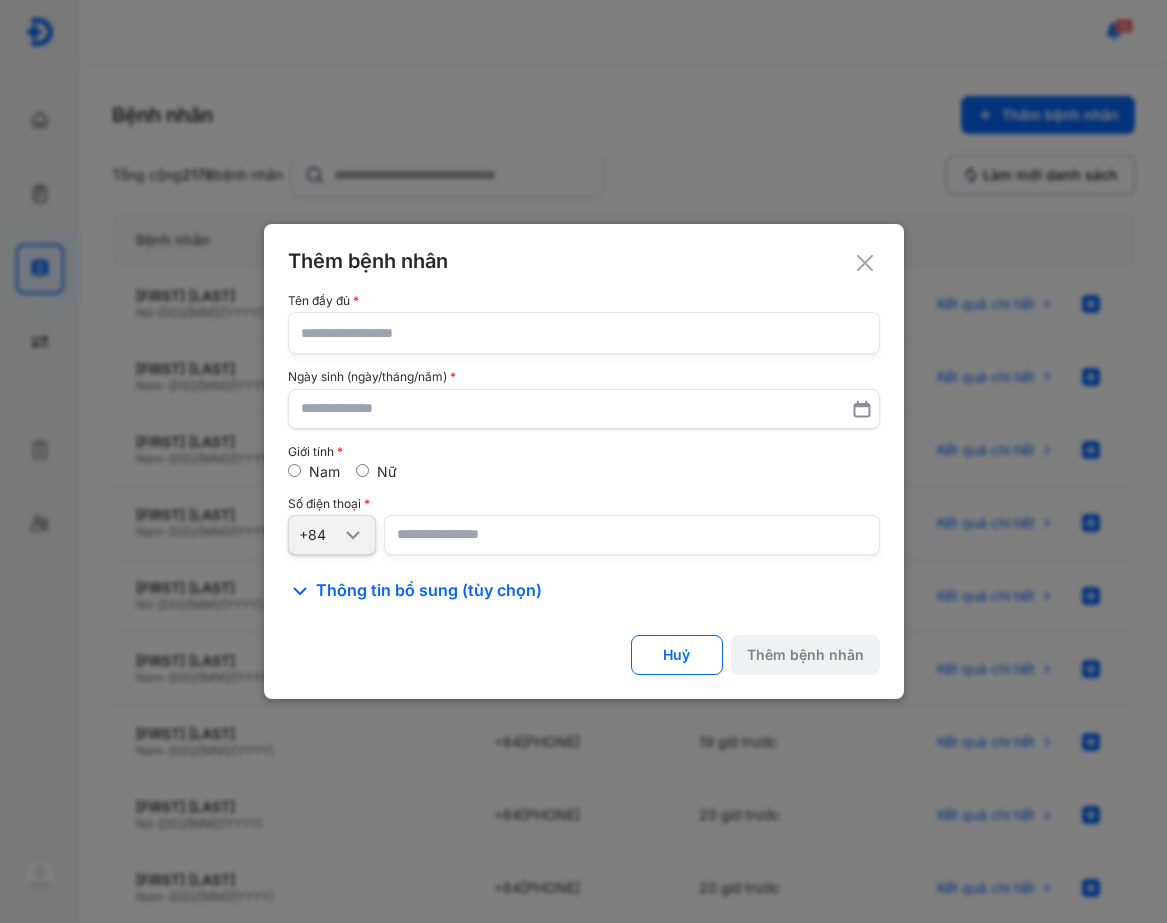click 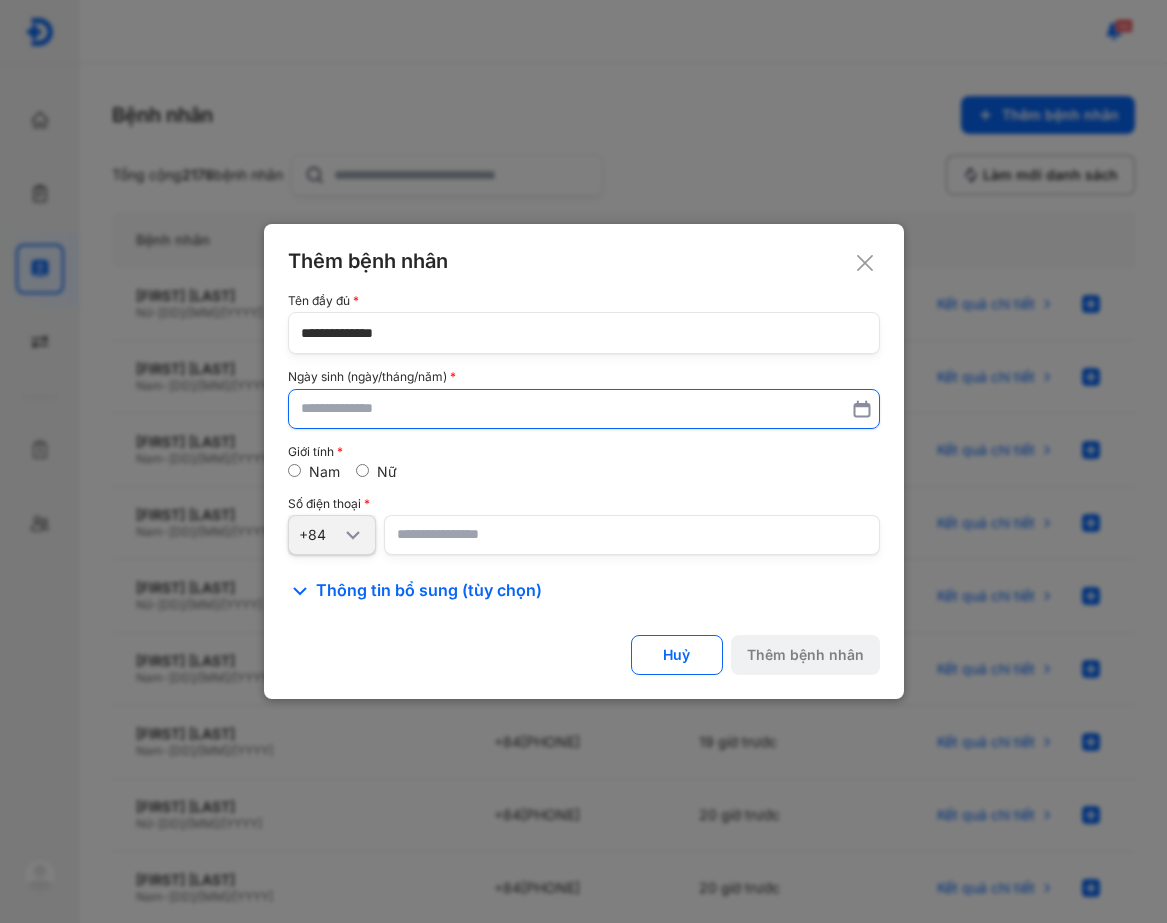 type on "**********" 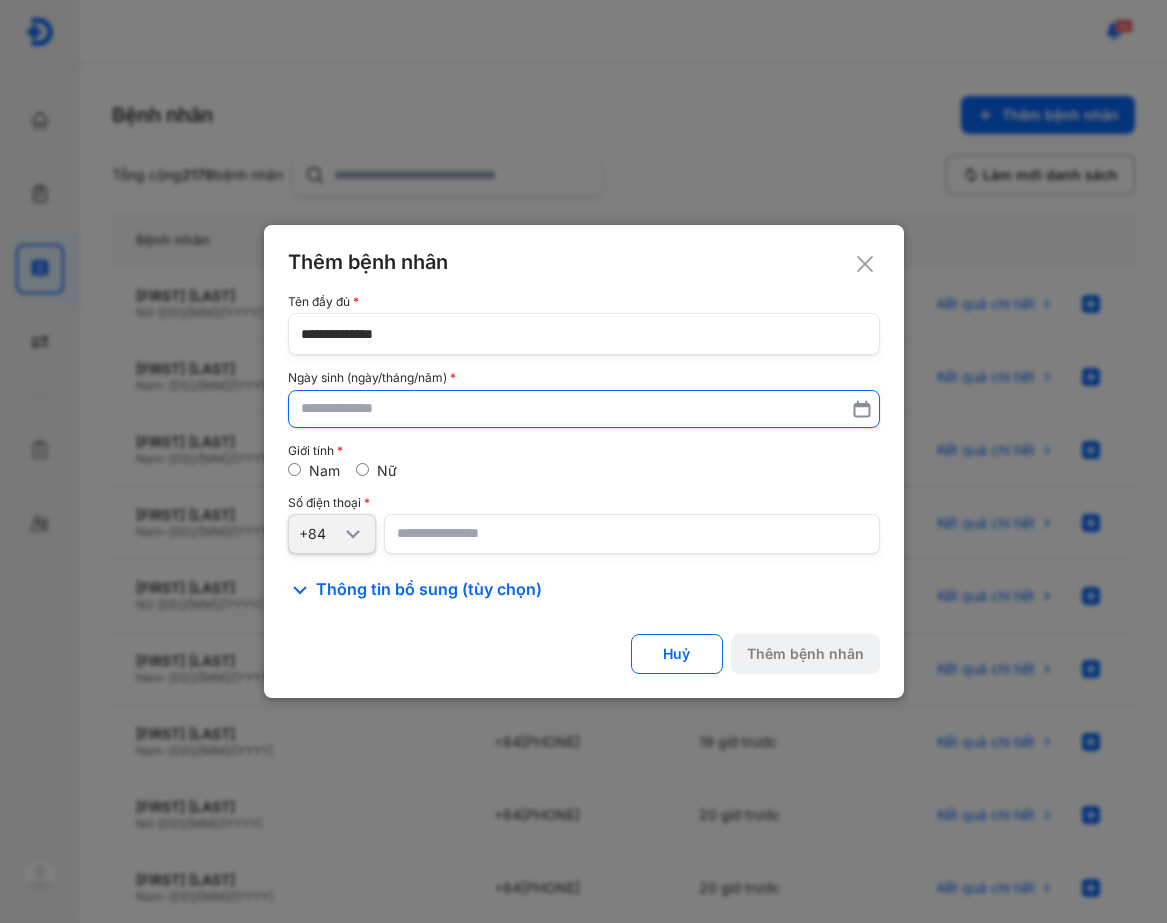 click at bounding box center (584, 409) 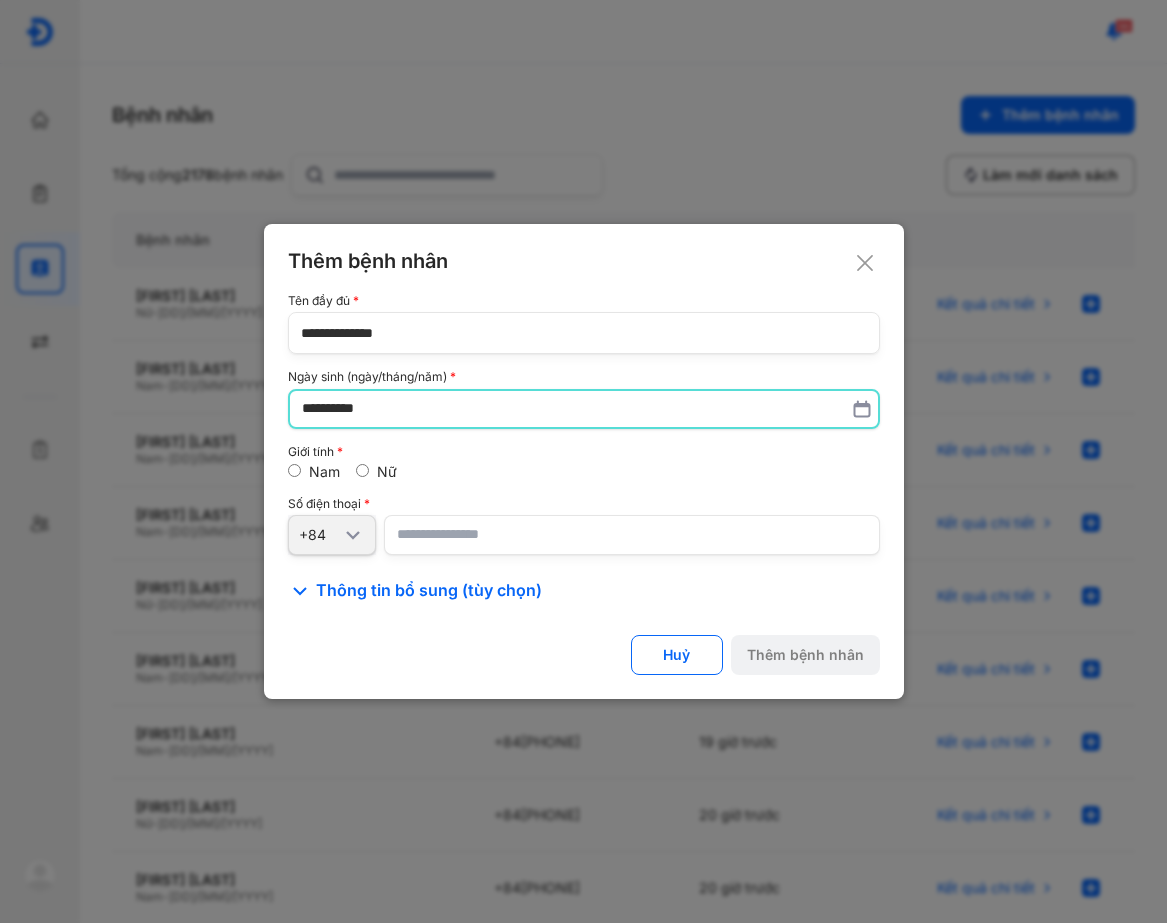 type on "**********" 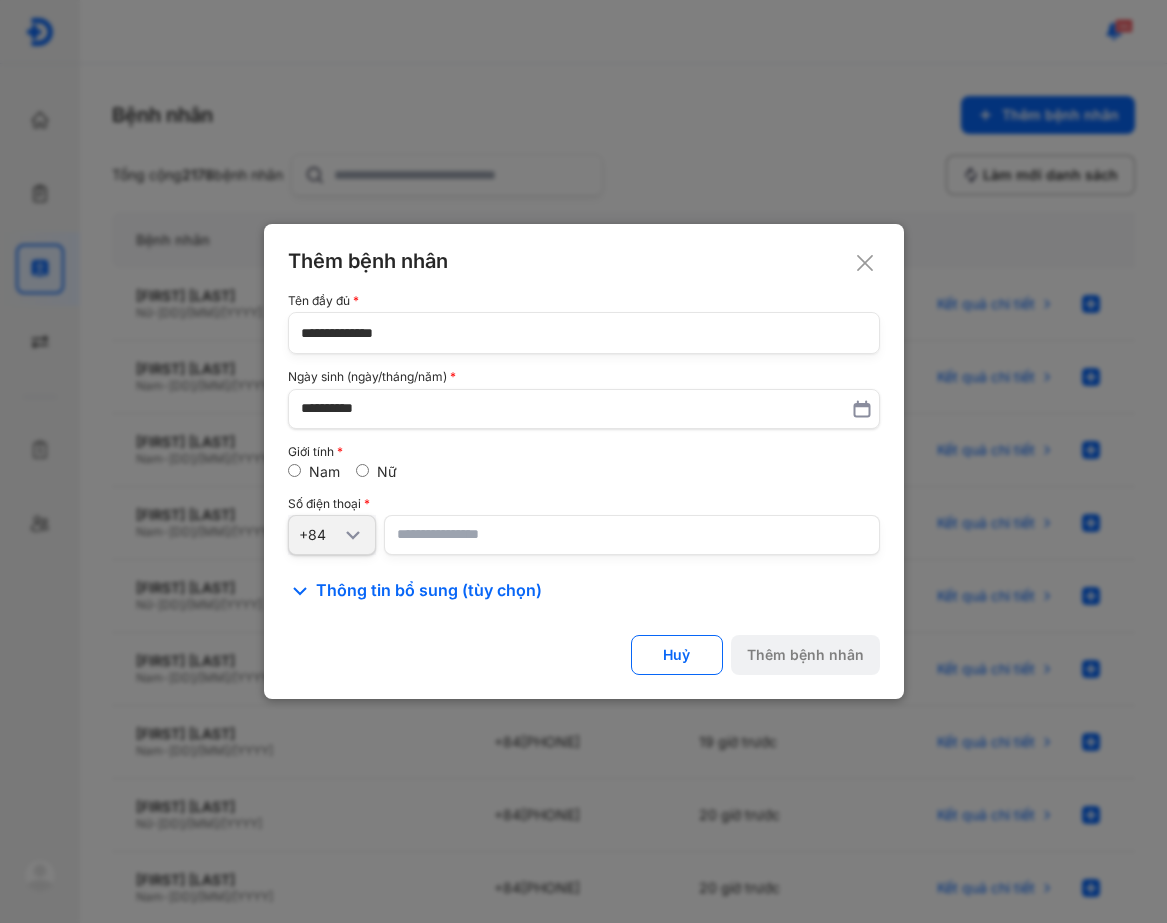 click at bounding box center (632, 535) 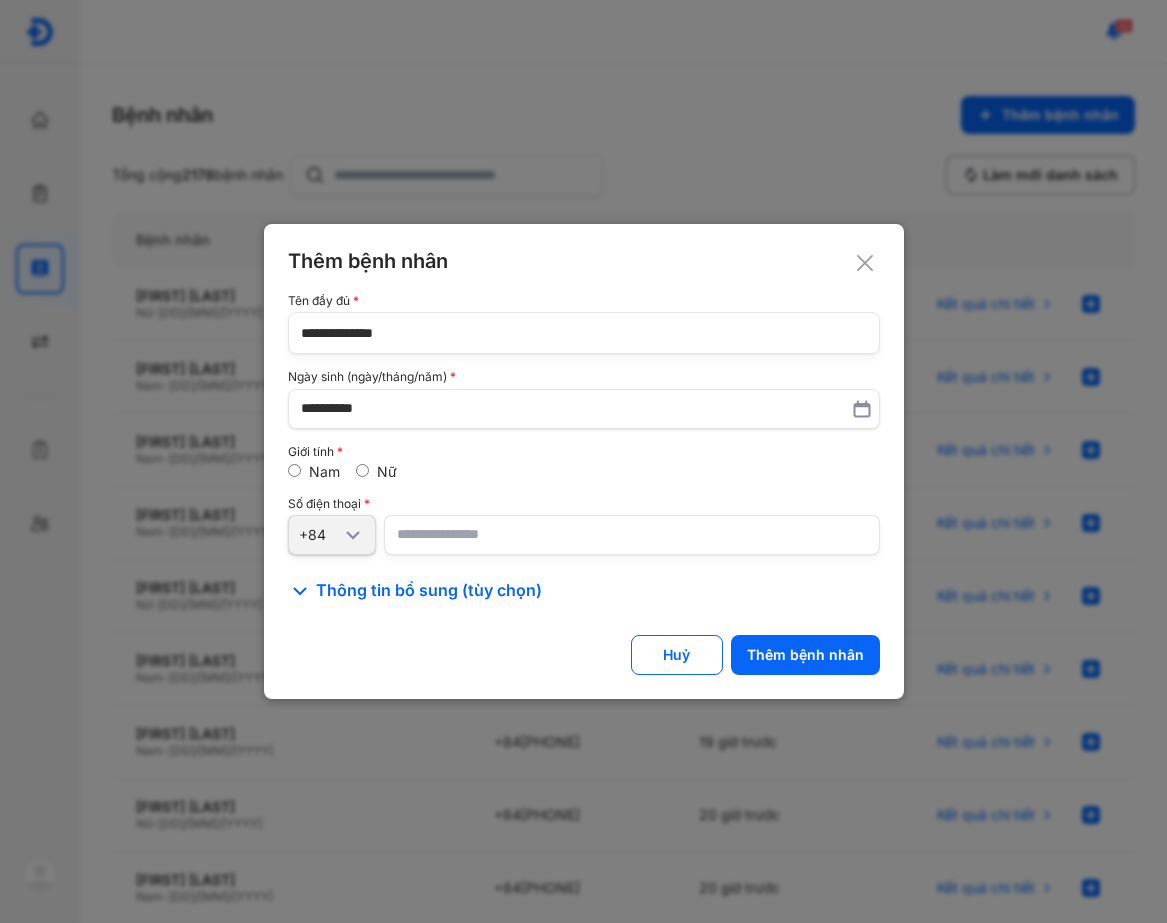 click on "**********" 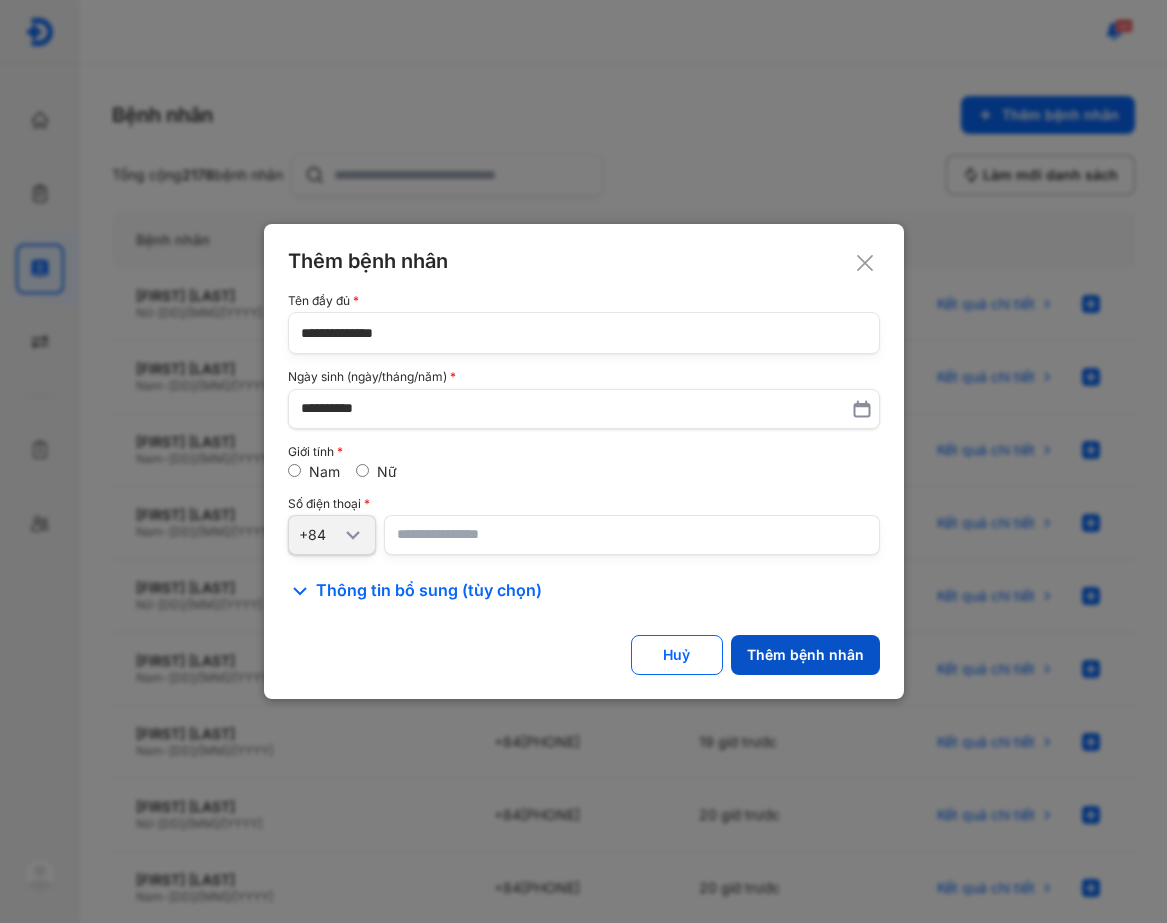 click on "Thêm bệnh nhân" 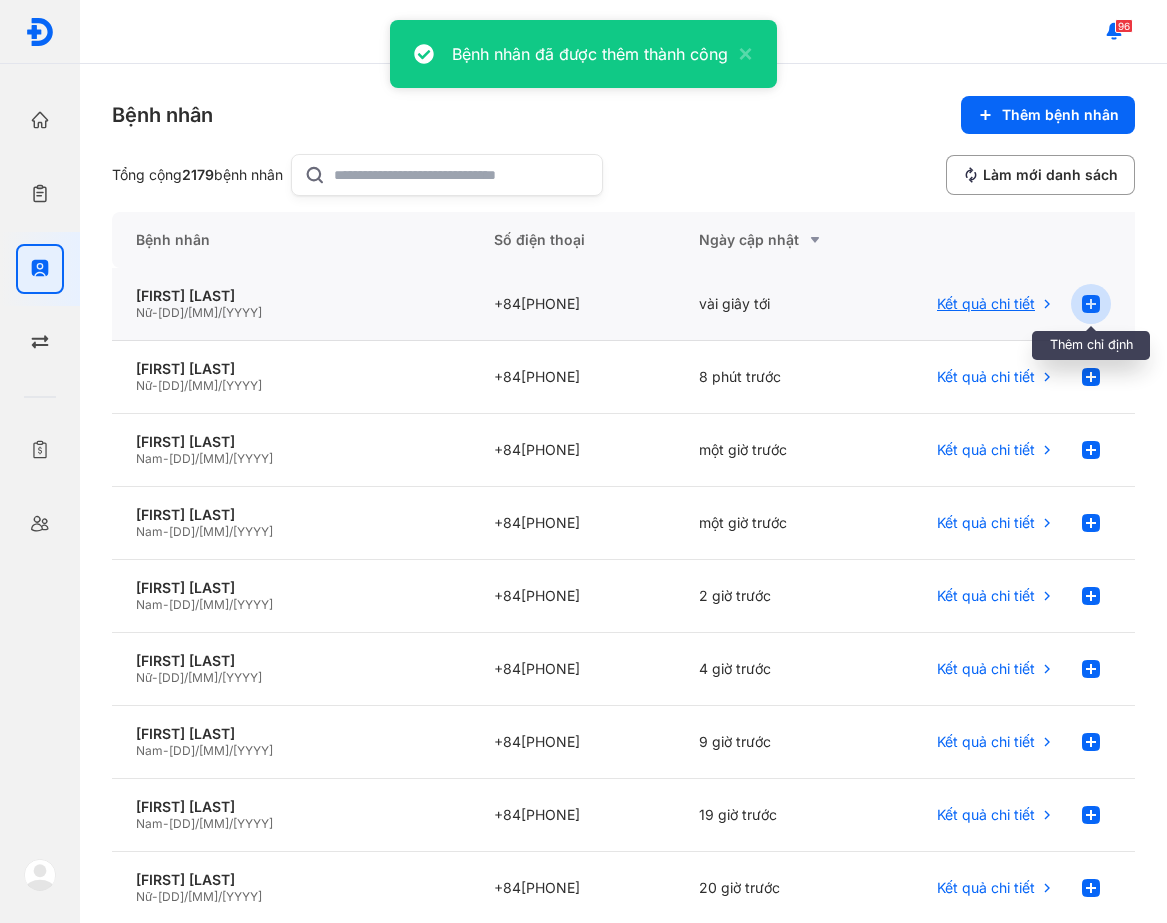 click 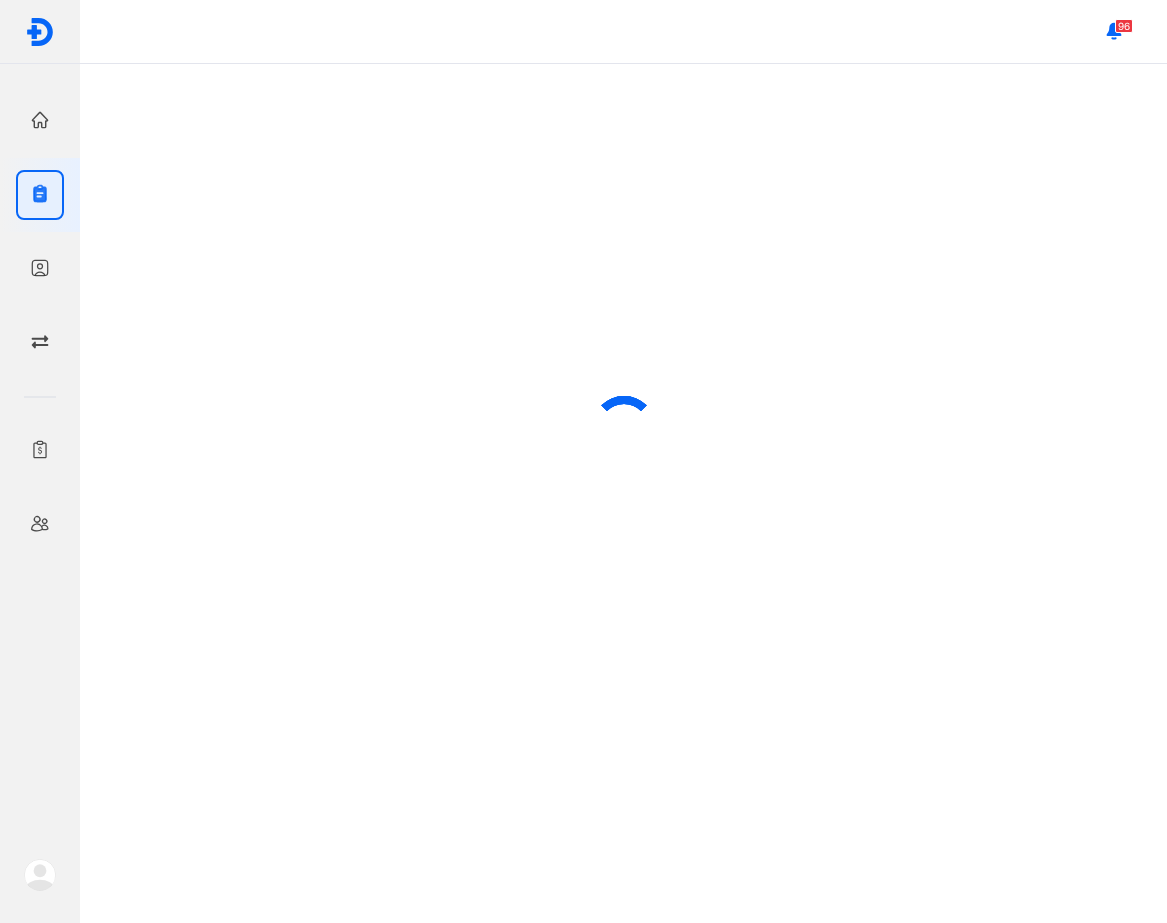 scroll, scrollTop: 0, scrollLeft: 0, axis: both 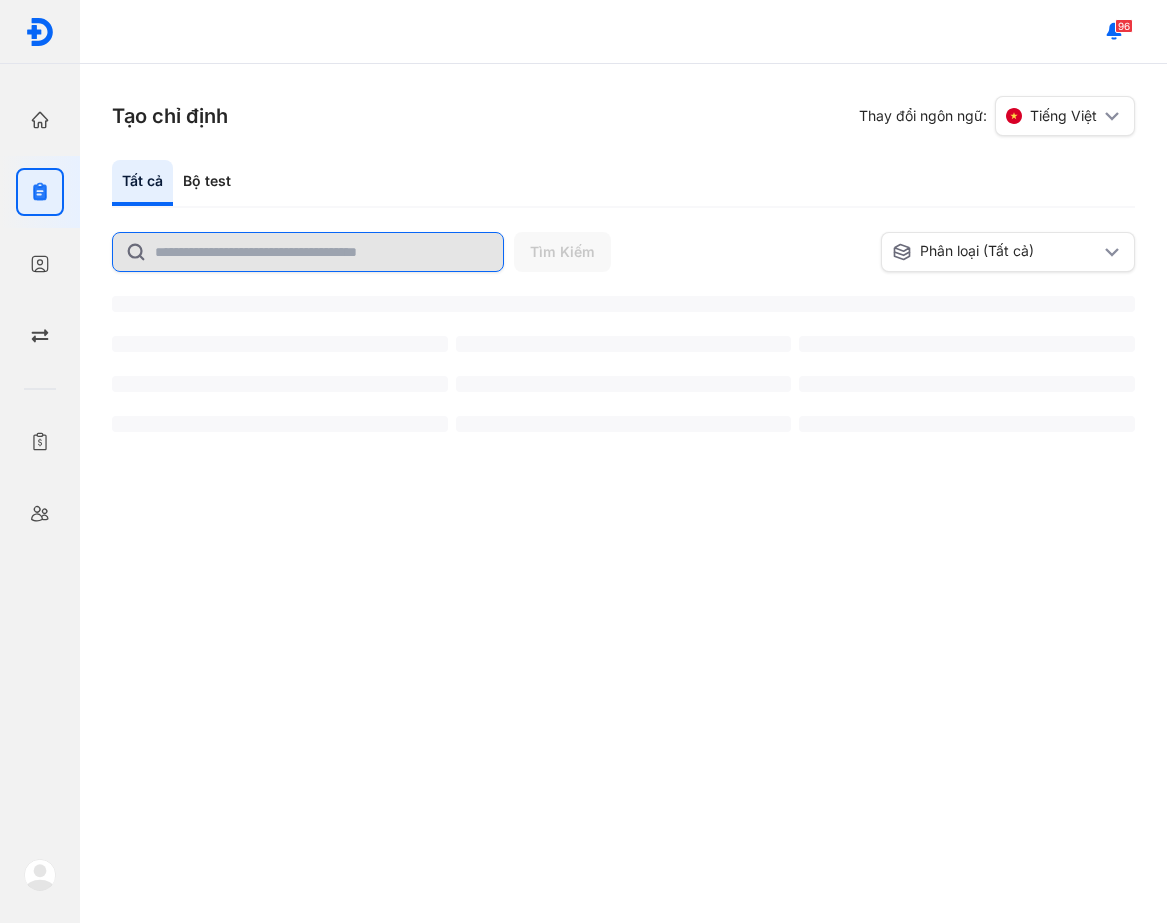 click 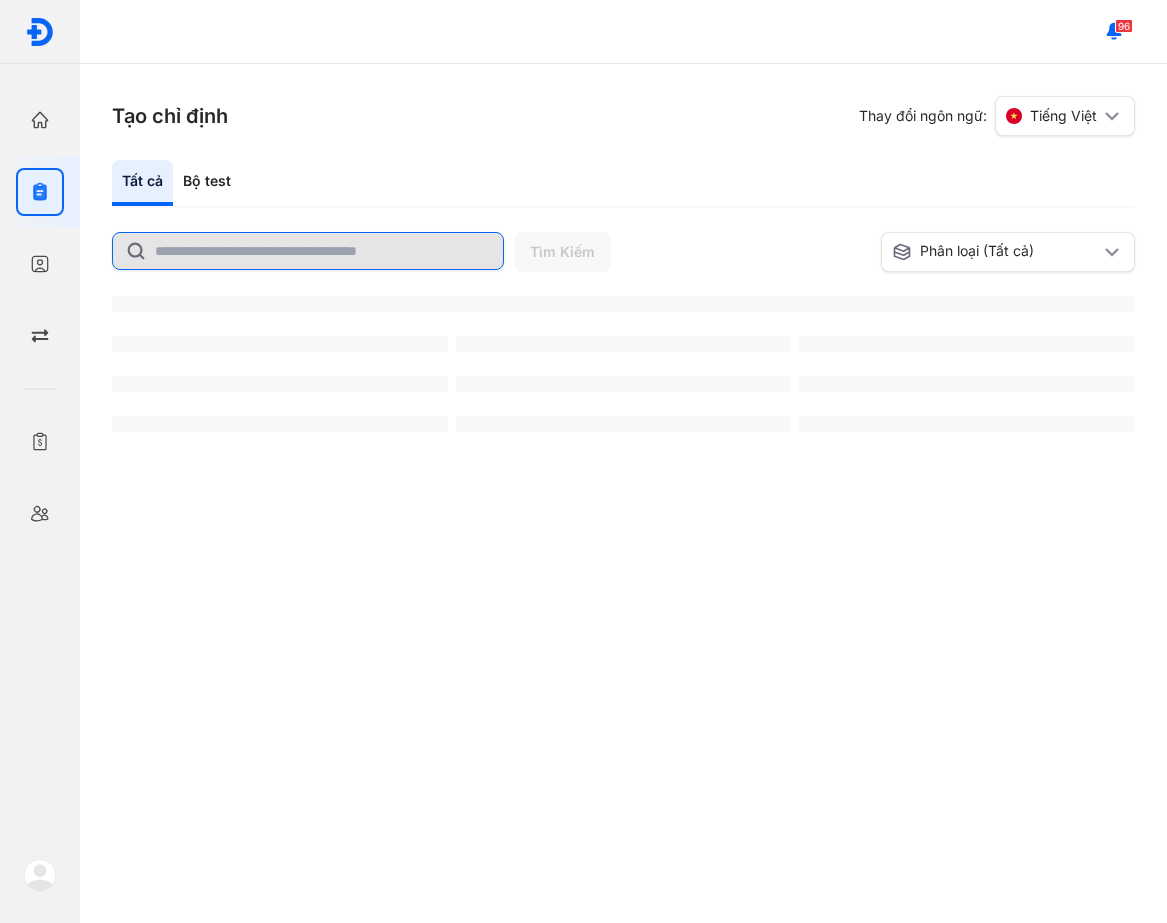 click 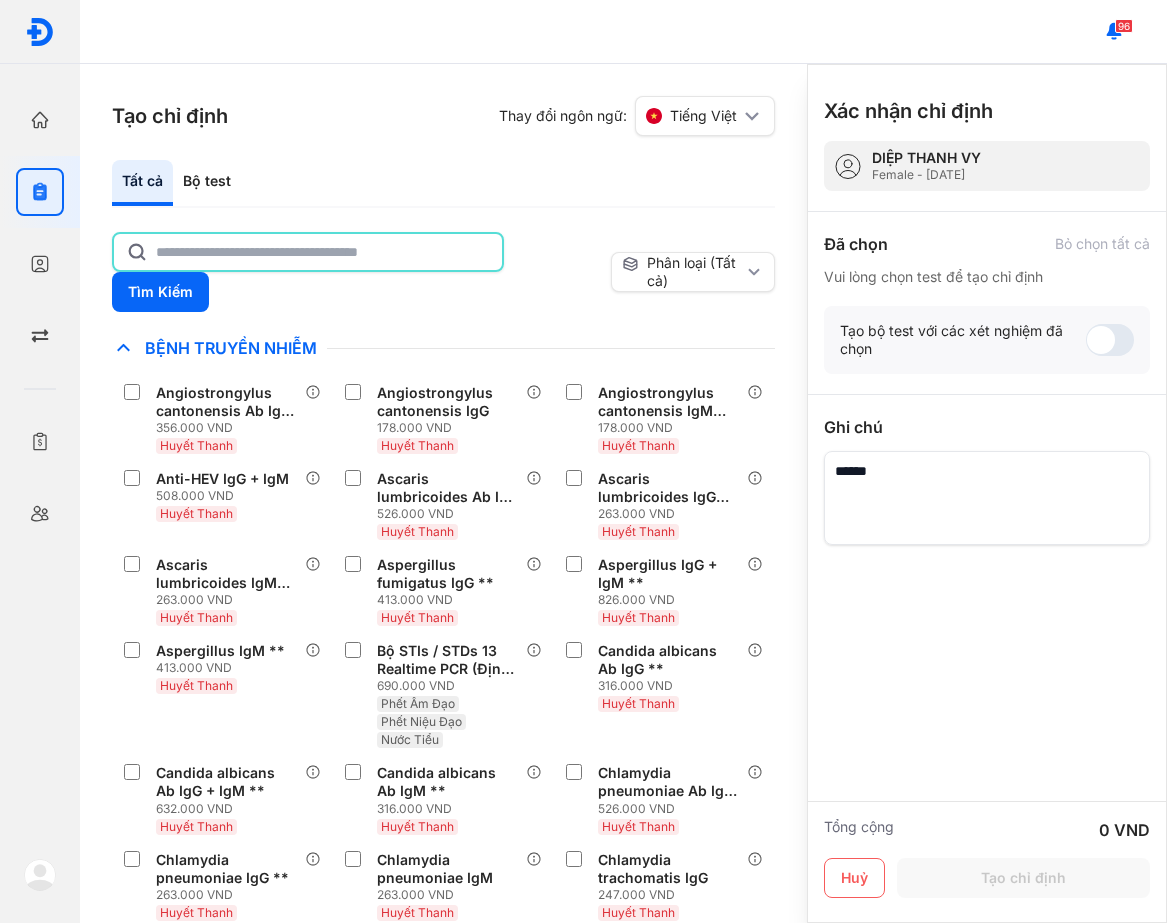 click 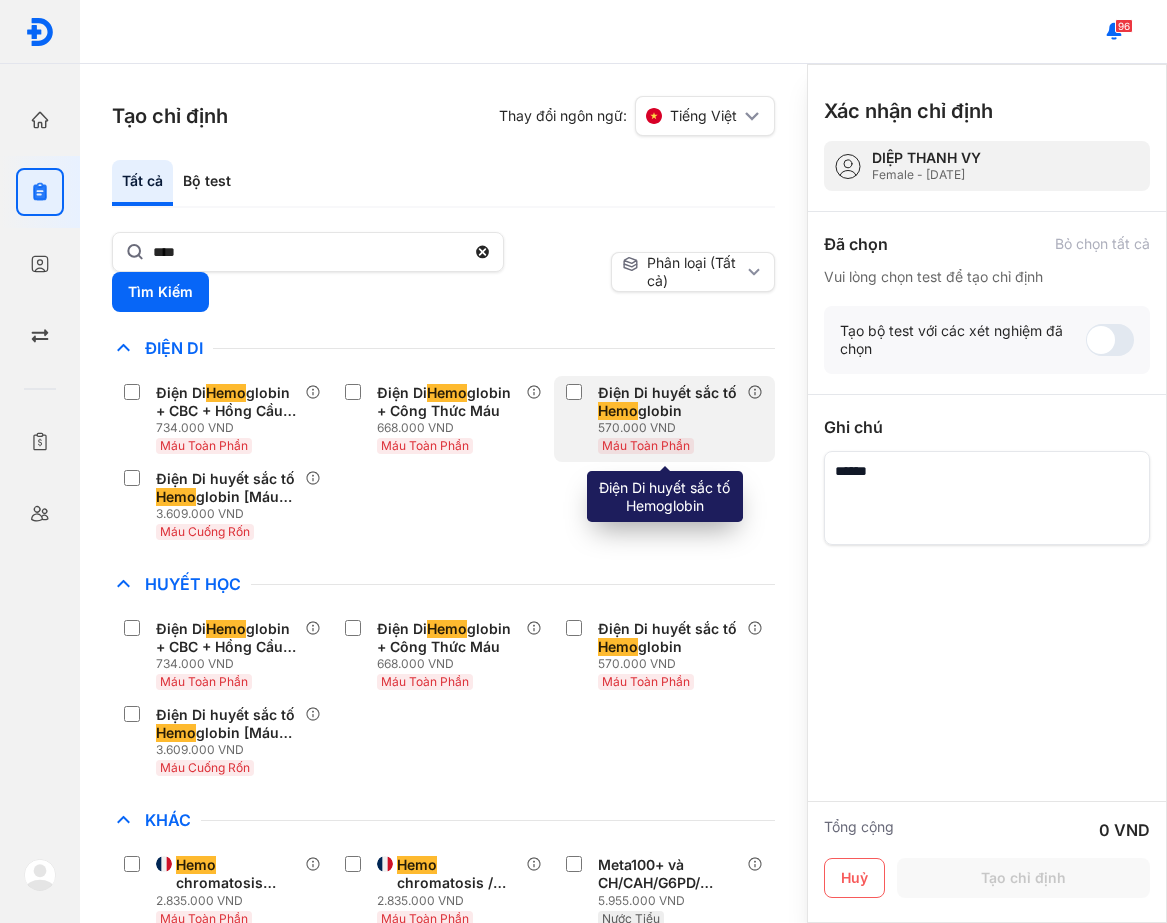 click on "570.000 VND" at bounding box center [672, 428] 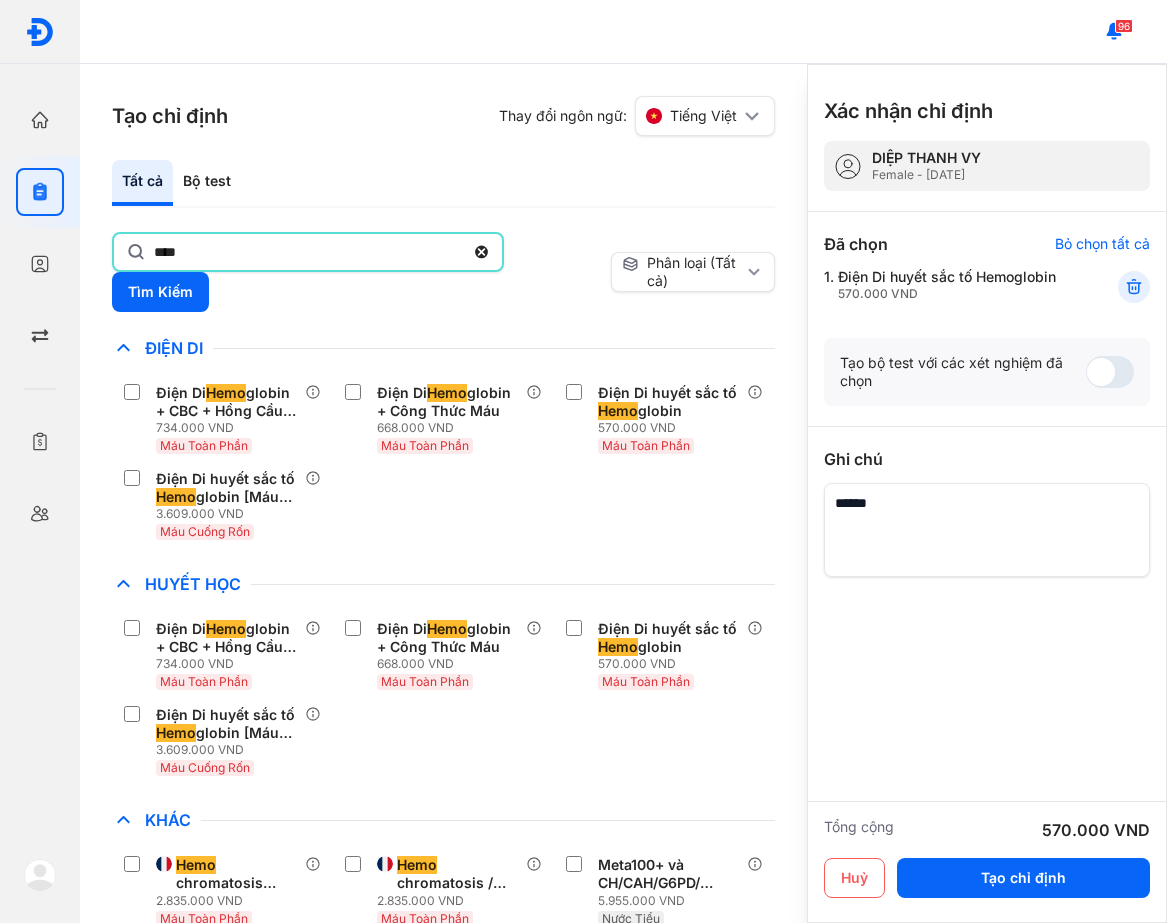click on "****" 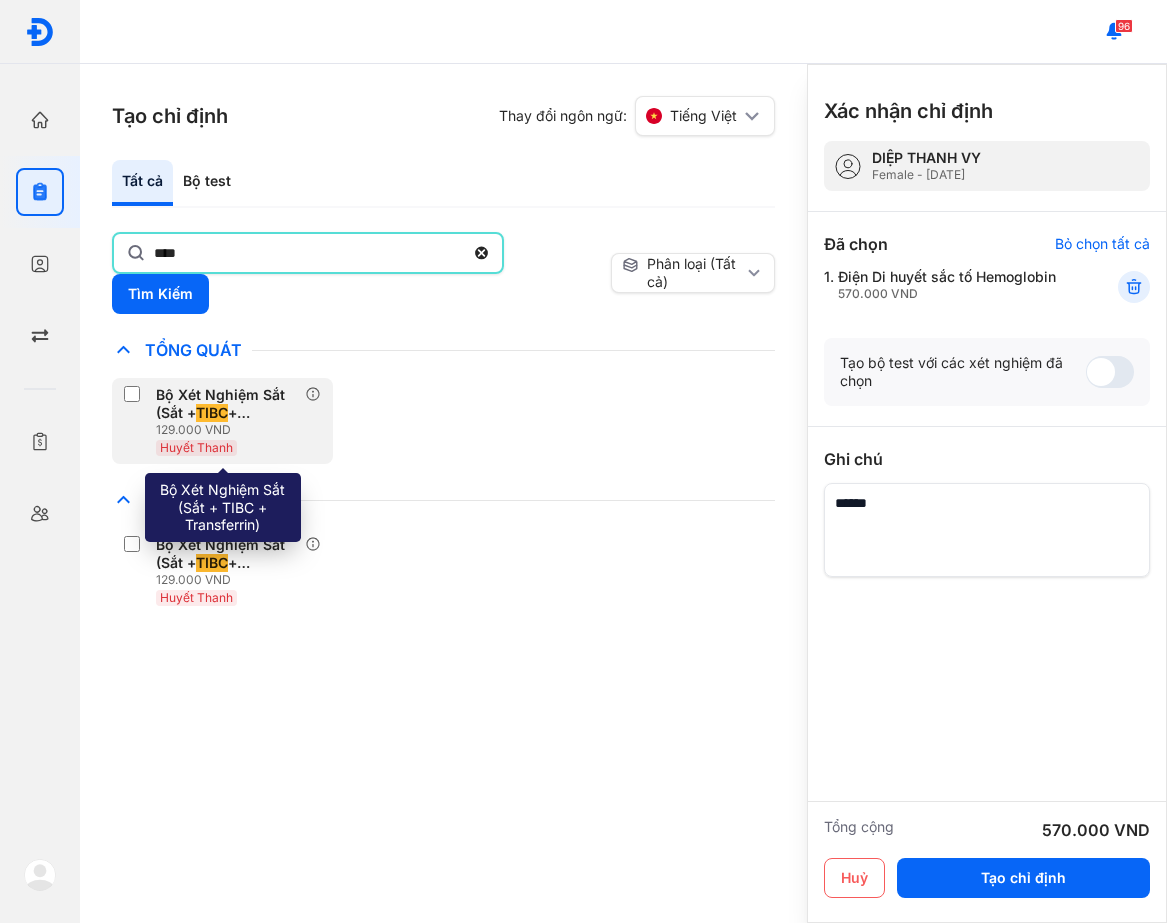 click on "TIBC" at bounding box center (212, 413) 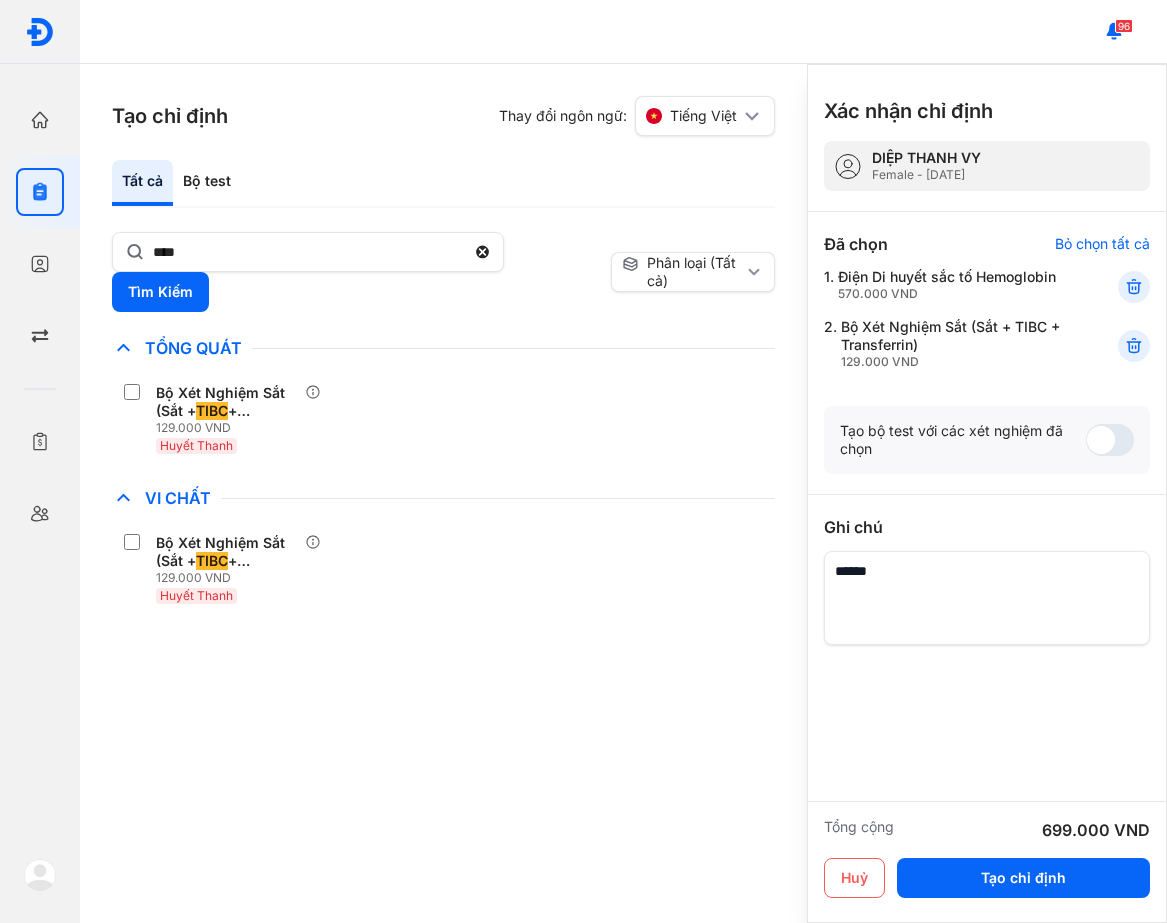 click on "Tất cả Bộ test **** Tìm Kiếm  Phân loại (Tất cả) Lưu làm chế độ xem mặc định Chỉ định nhiều nhất Bệnh Truyền Nhiễm Chẩn Đoán Hình Ảnh Chất Gây Nghiện COVID Di Truyền Dị Ứng Điện Di Độc Chất Đông Máu Gan Hô Hấp Huyết Học Khác Ký Sinh Trùng Nội Tiết Tố & Hóoc-môn Sản Phụ Khoa Sàng Lọc Tiền Sinh STIs Sức Khỏe Nam Giới Thận Tiểu Đường Tim Mạch Tổng Quát Bộ Xét Nghiệm Sắt (Sắt +  TIBC  + Transferrin) 129.000 VND Huyết Thanh Tự Miễn Tuyến Giáp Ung Thư Vi Chất Bộ Xét Nghiệm Sắt (Sắt +  TIBC  + Transferrin) 129.000 VND Huyết Thanh Vi Sinh Viêm Gan Yếu Tố Viêm lx 2 Xét nghiệm Định lượng iPTH (intact Parathyroid hormone) [Huyết Thanh], Canxi (Ca) [Nước Tiểu] Thêm vào chỉ định" at bounding box center (443, 541) 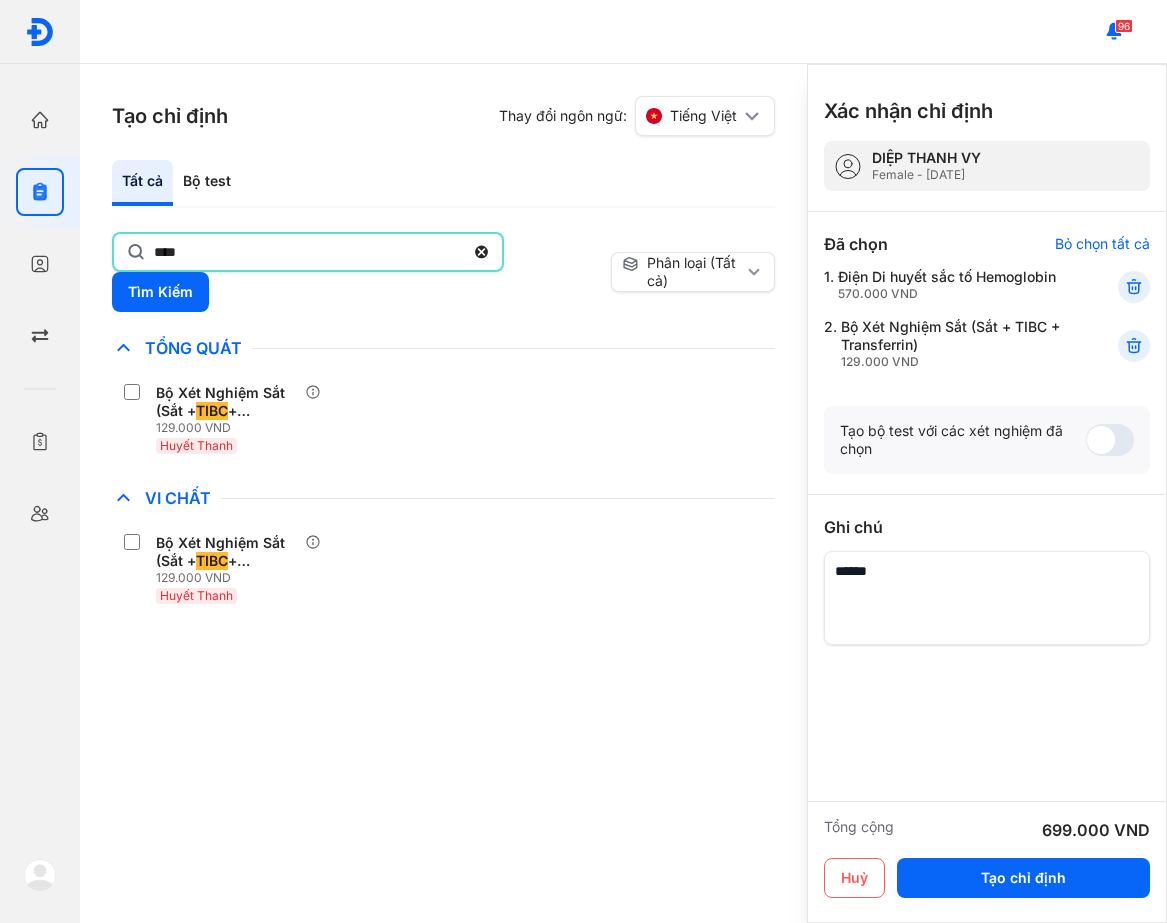 click on "****" 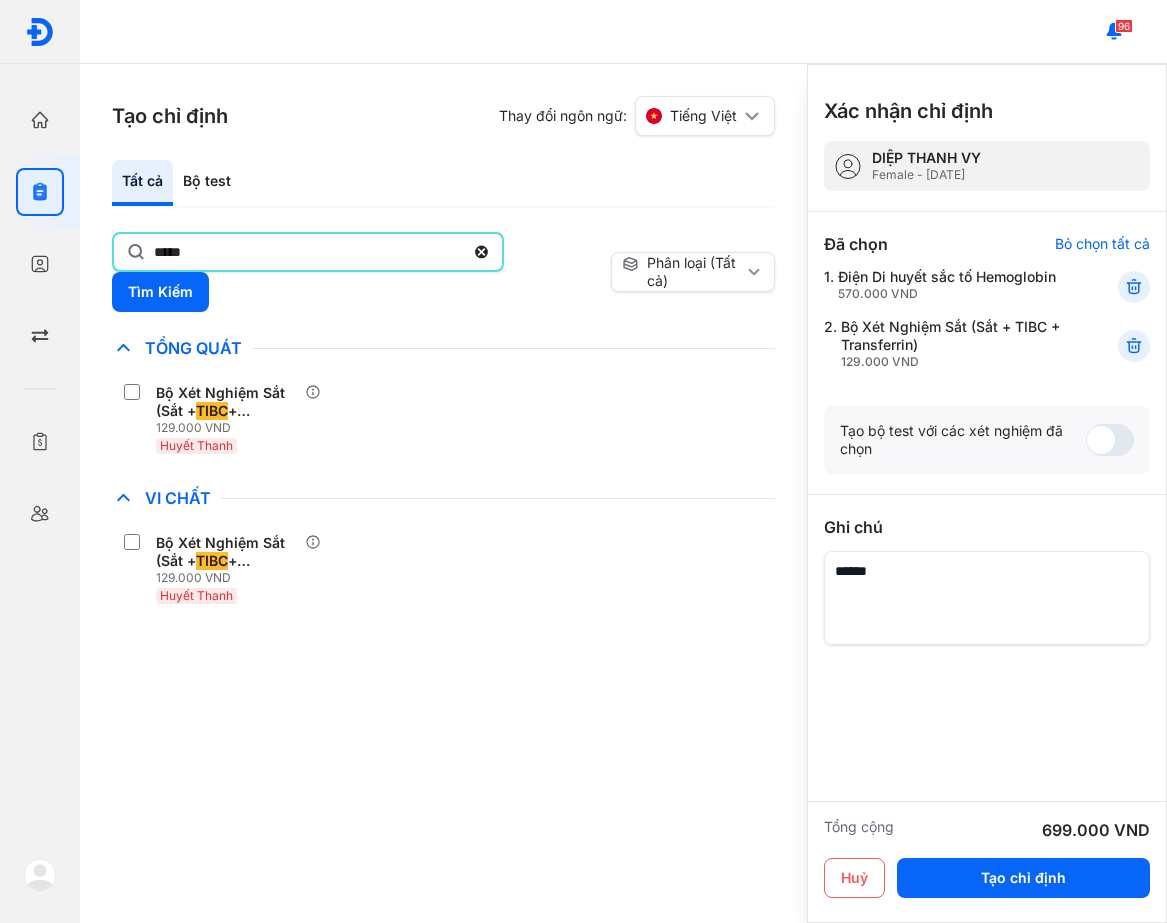 type on "*****" 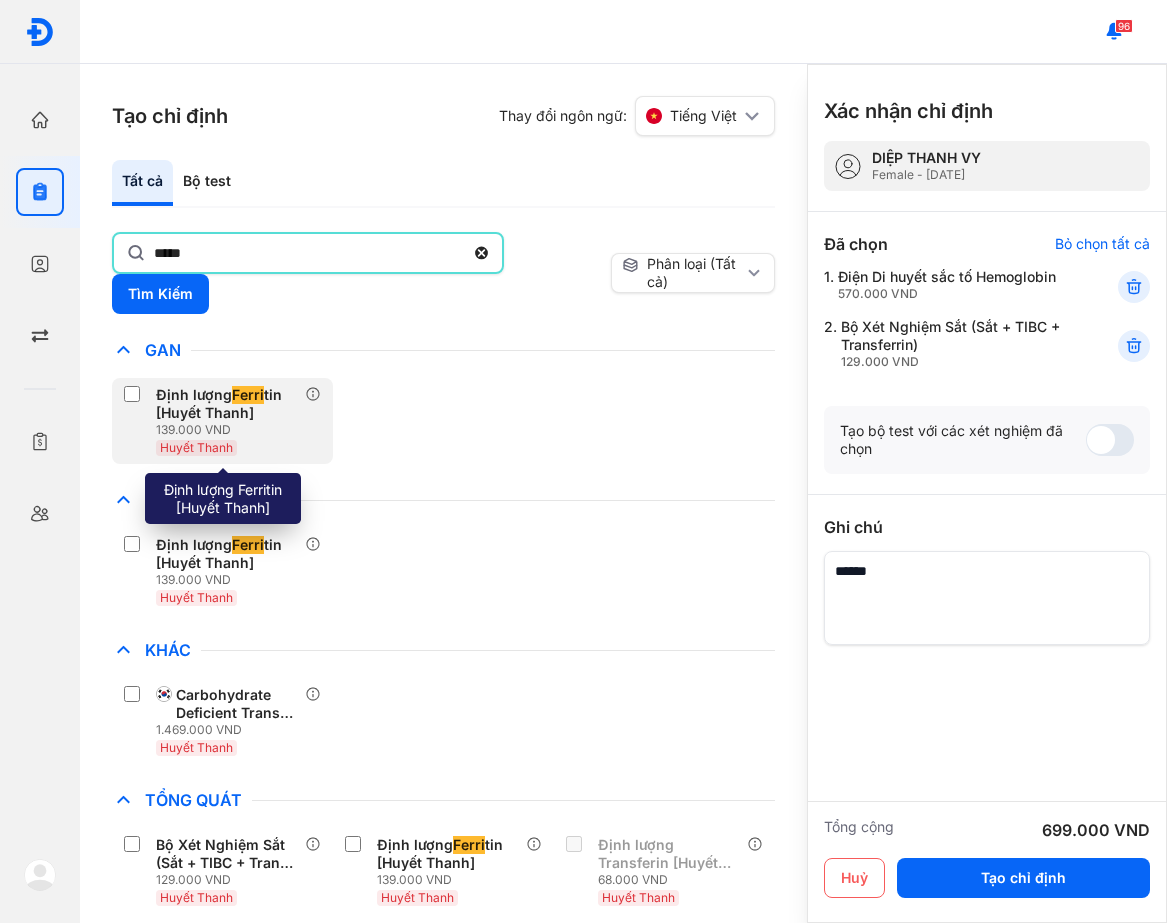 click on "Định lượng  Ferri tin [Huyết Thanh]" at bounding box center [226, 404] 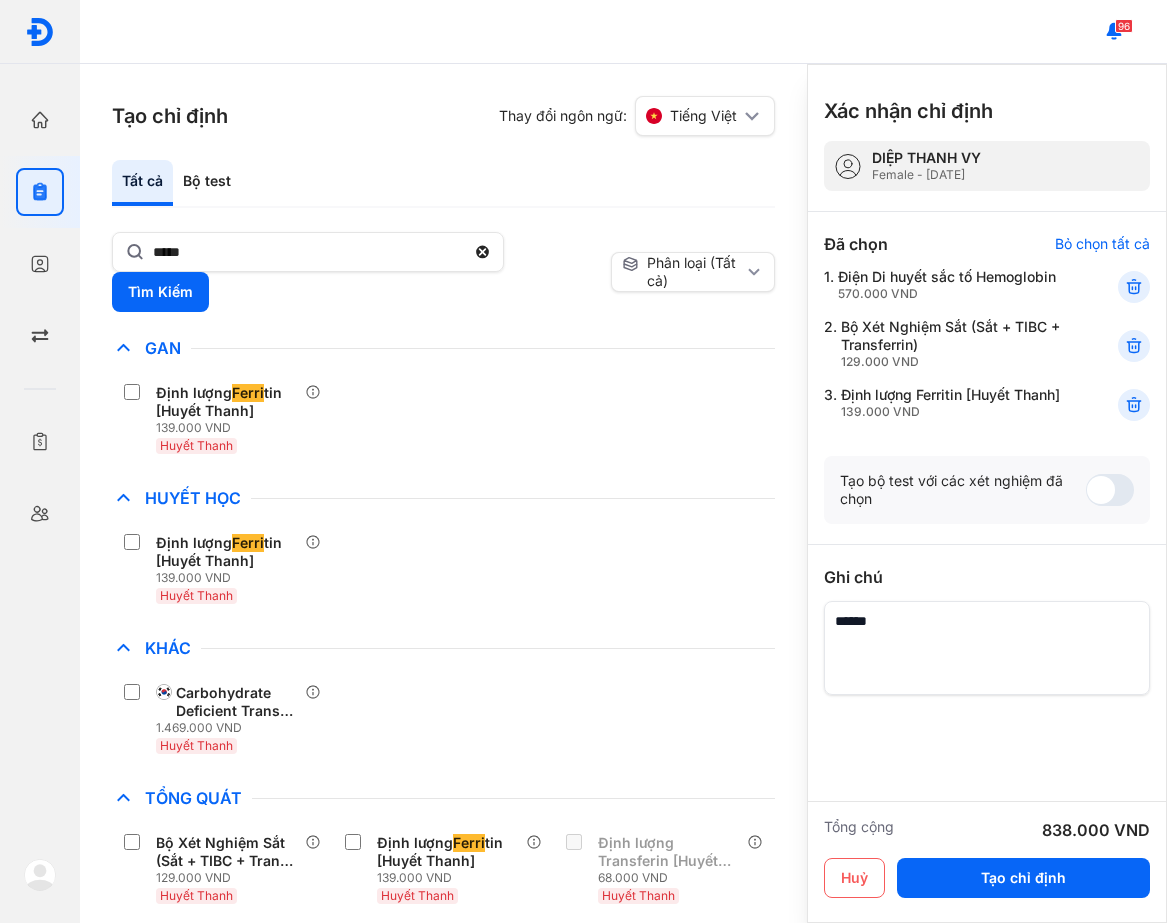 drag, startPoint x: 494, startPoint y: 538, endPoint x: 520, endPoint y: 550, distance: 28.635643 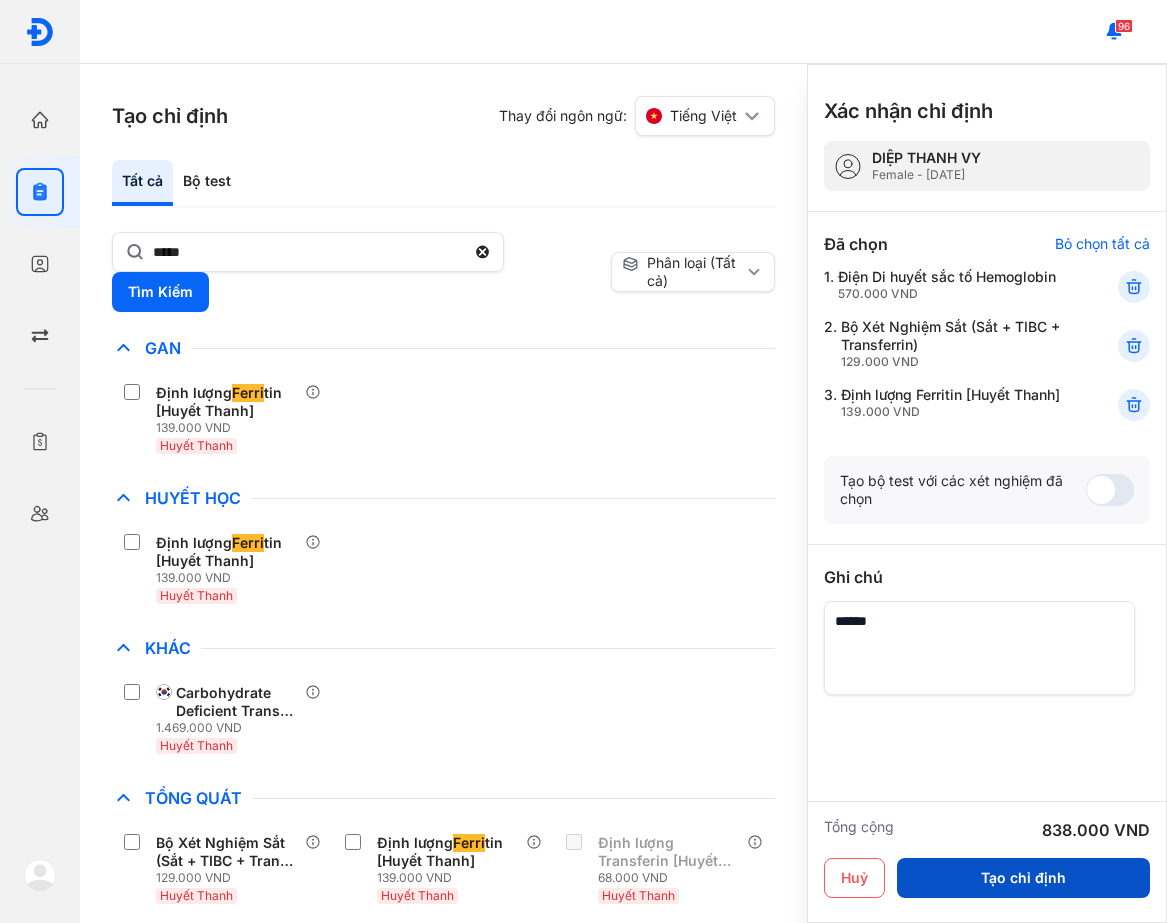 click on "Tạo chỉ định" at bounding box center (1023, 878) 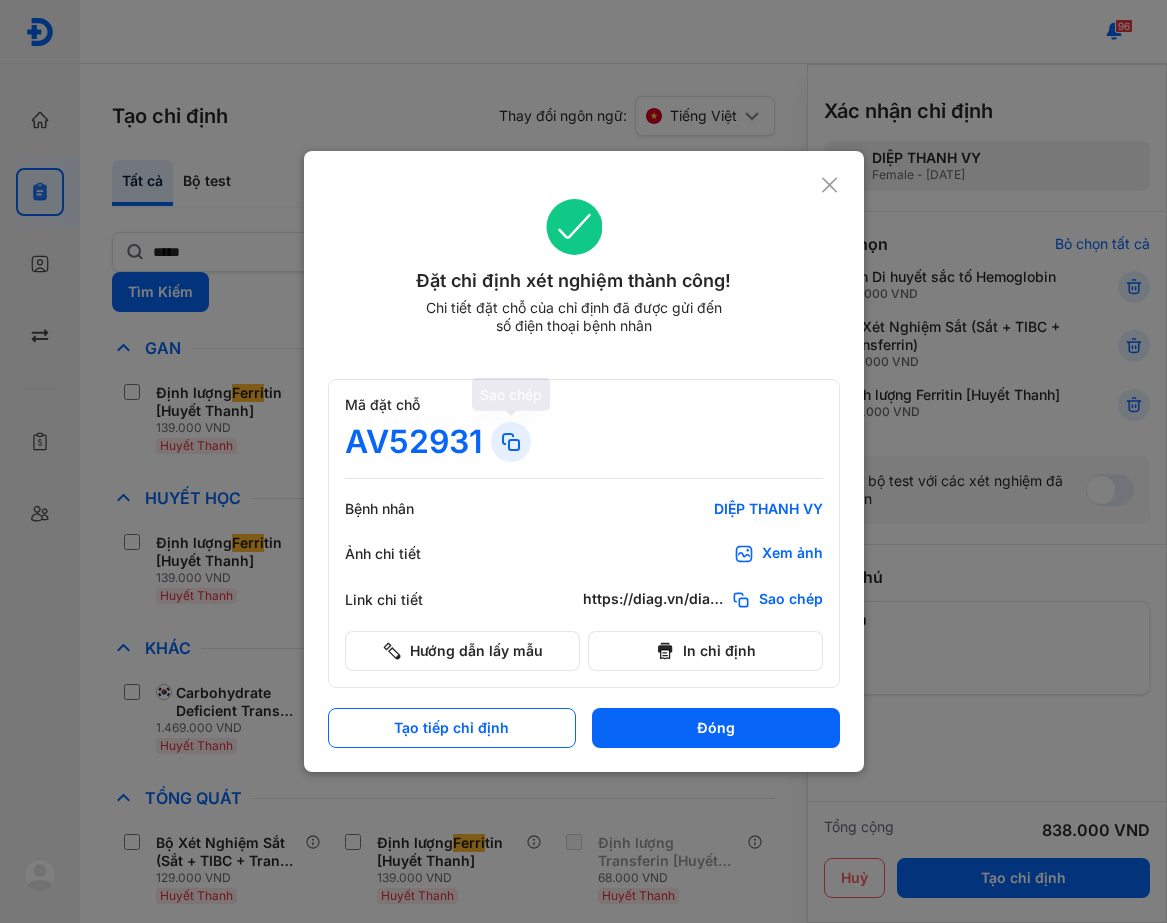 click 